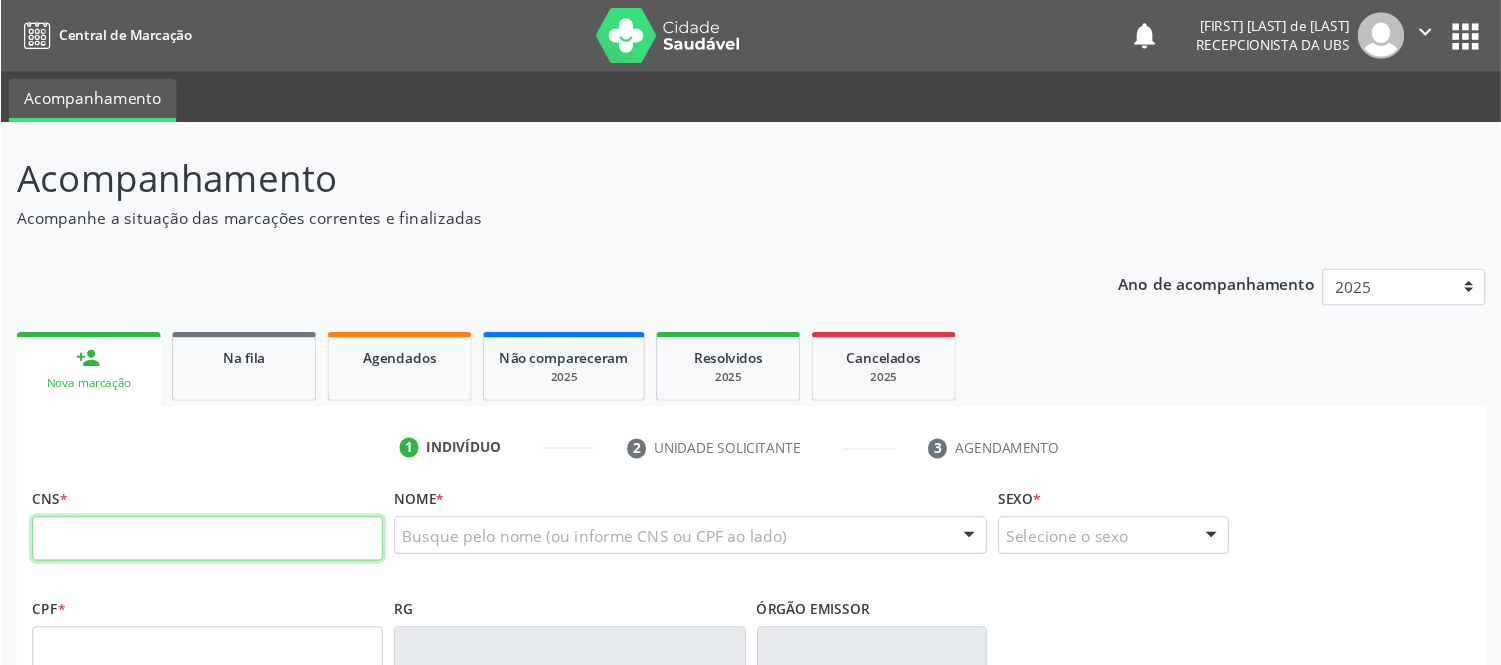 scroll, scrollTop: 0, scrollLeft: 0, axis: both 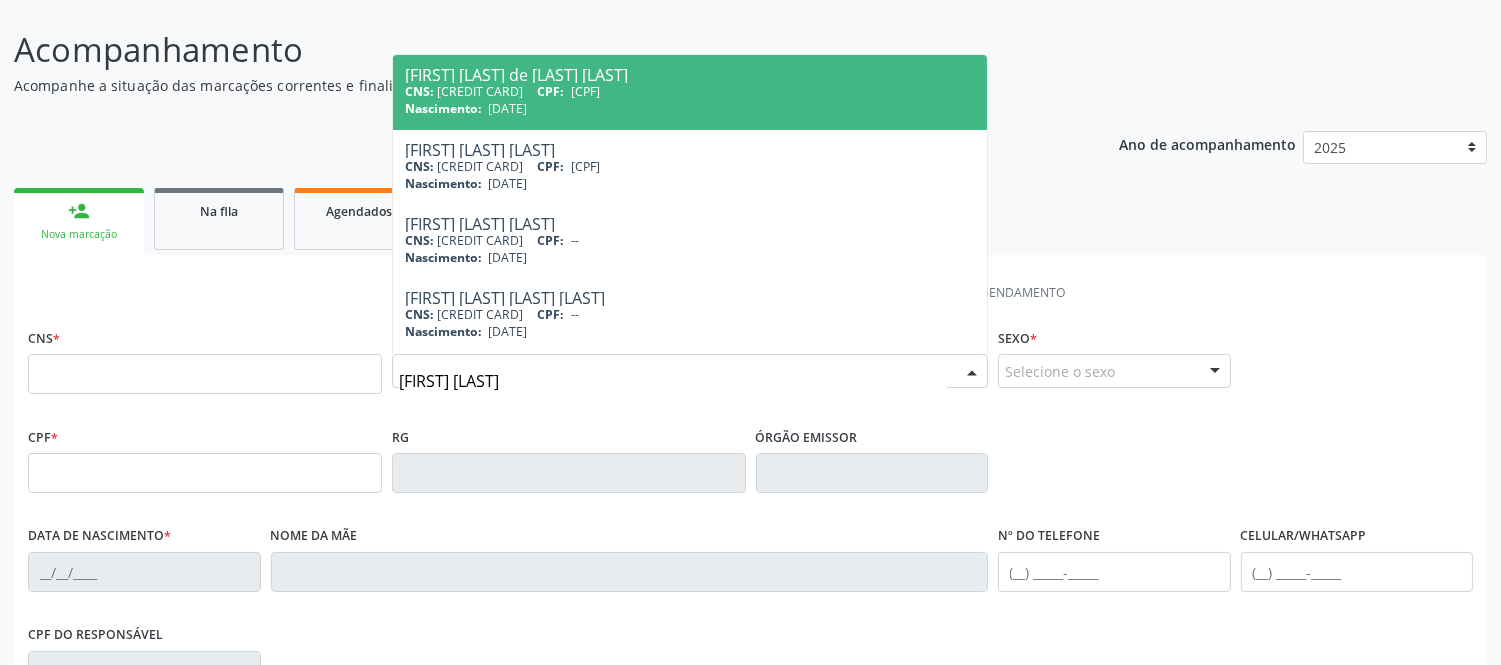 type on "[FIRST] [LAST]" 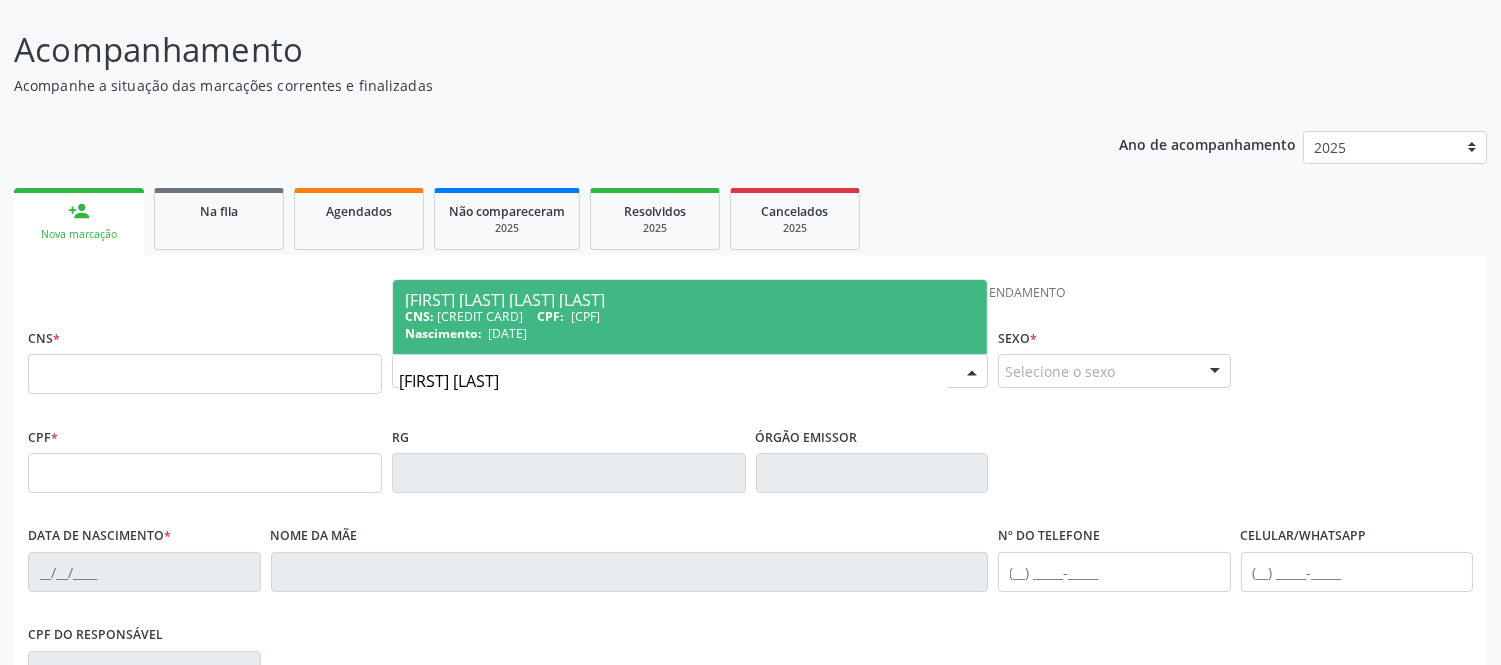 click on "CNS:
[CREDIT CARD]
CPF:
[CPF]" at bounding box center [690, 316] 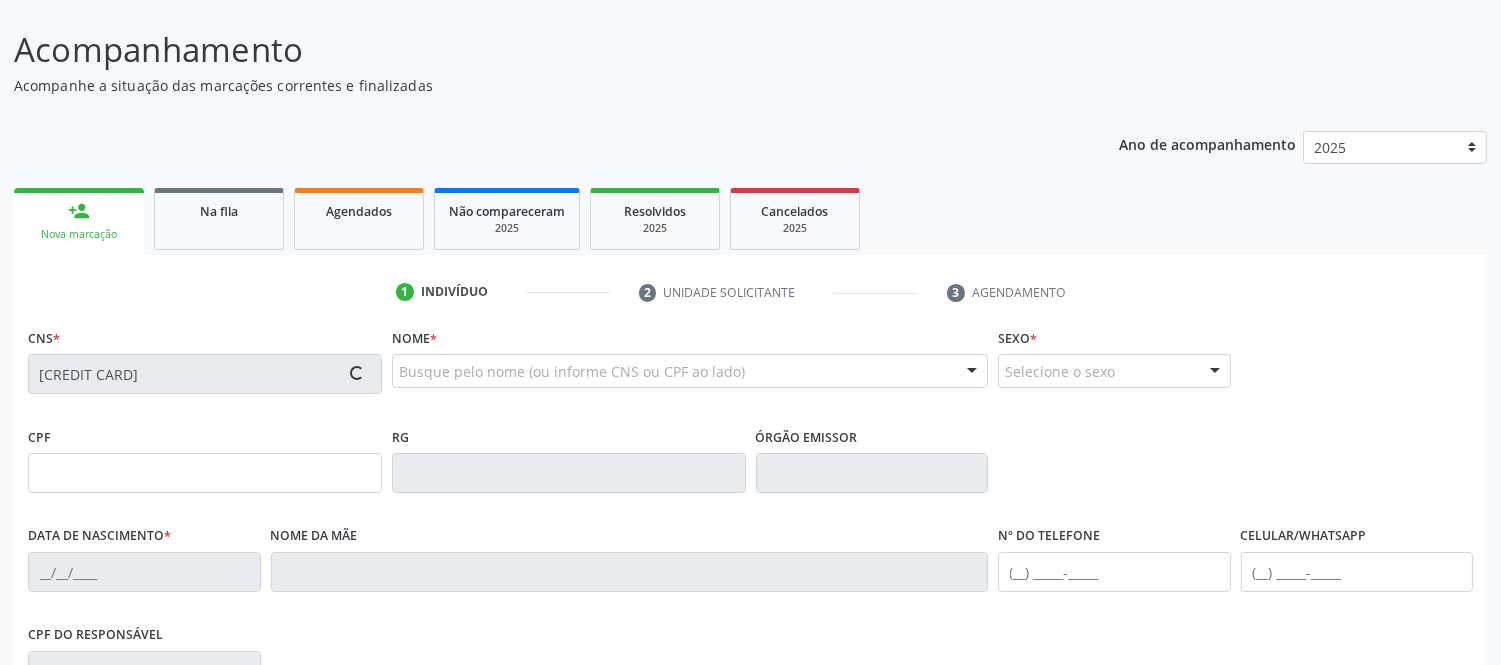type on "[CPF]" 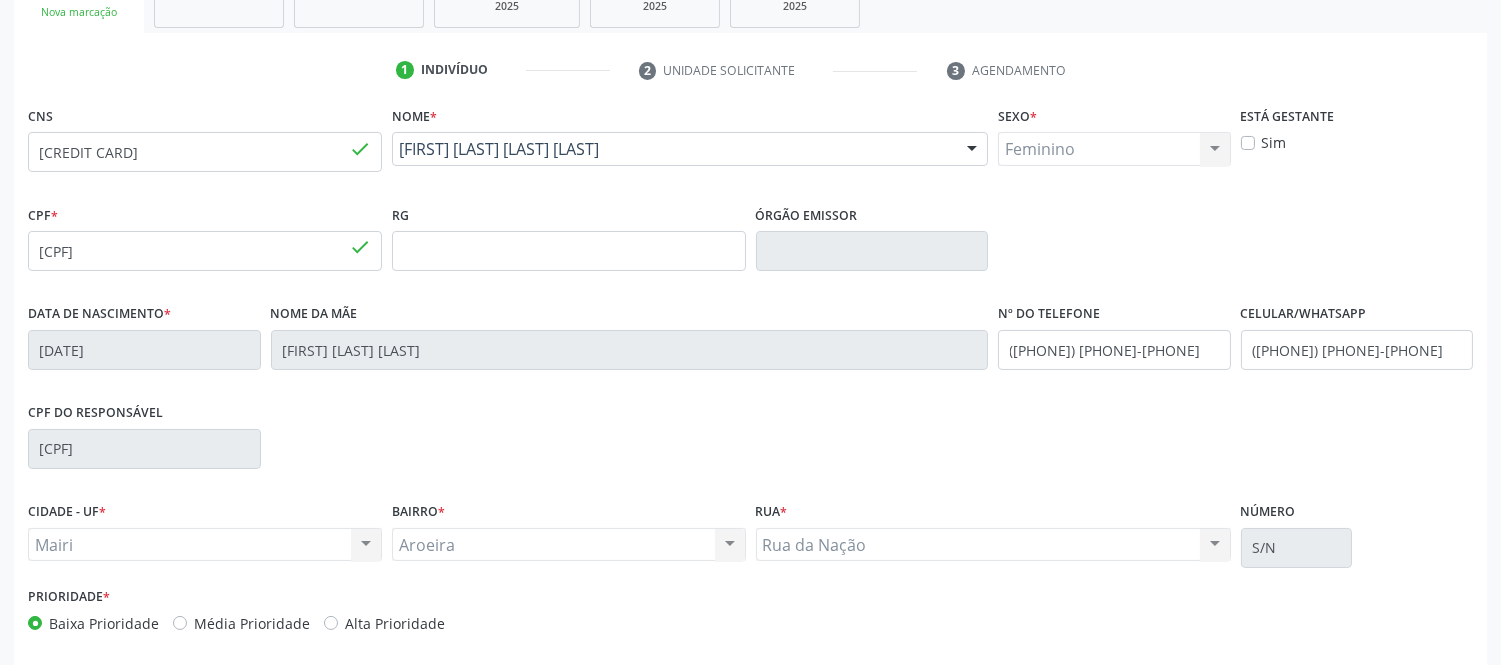 scroll, scrollTop: 417, scrollLeft: 0, axis: vertical 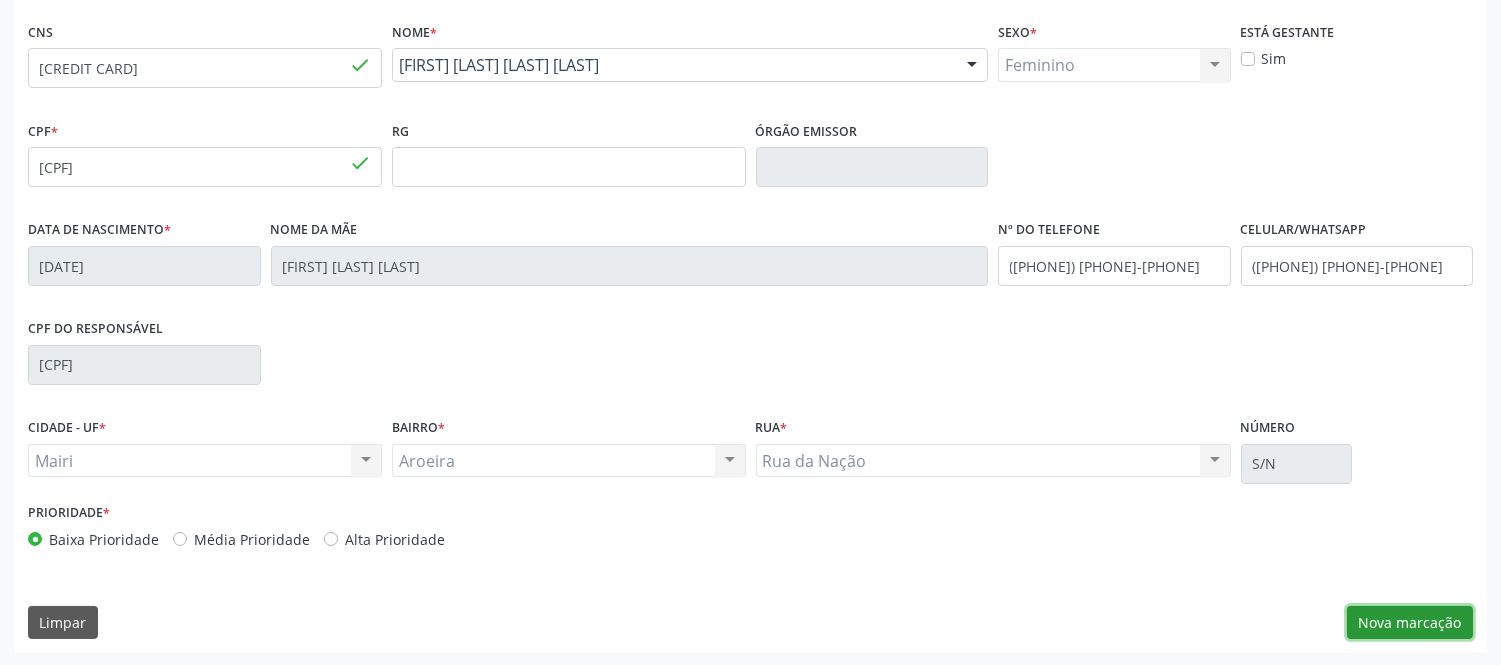 click on "Nova marcação" at bounding box center (1410, 623) 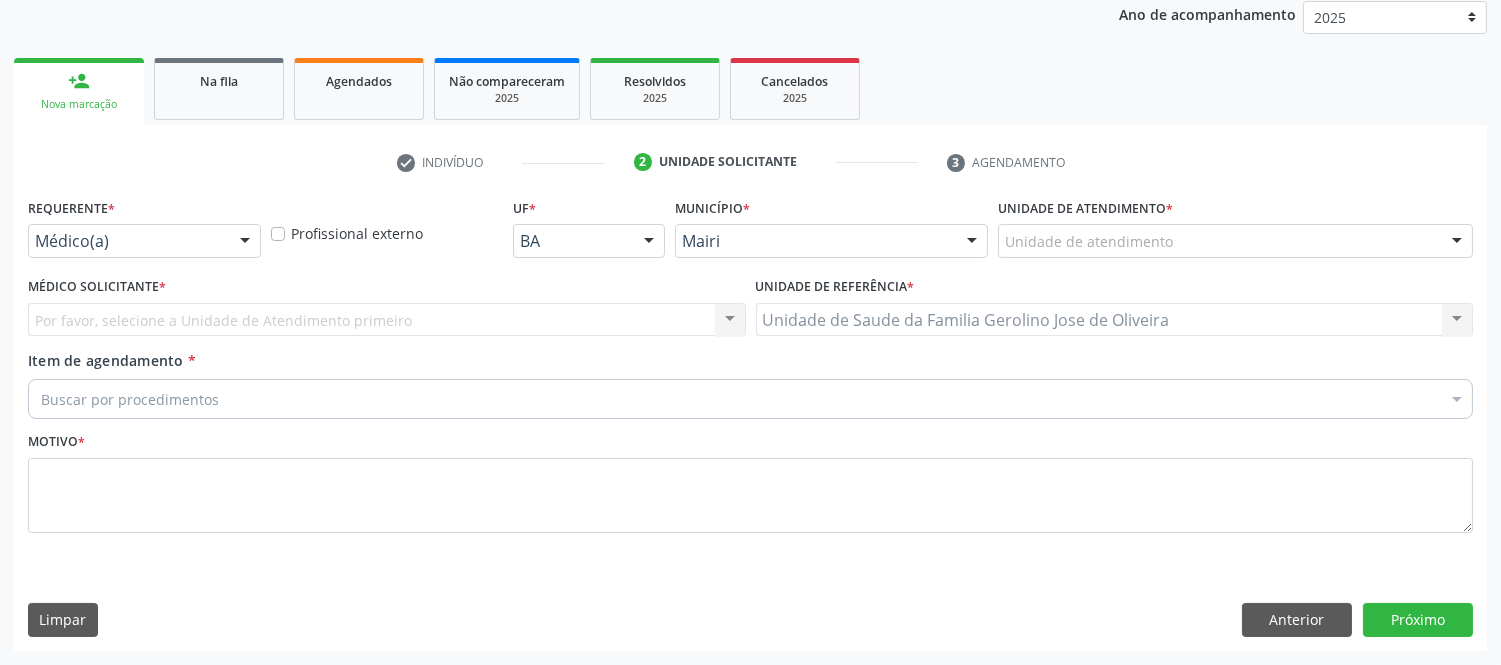 scroll, scrollTop: 240, scrollLeft: 0, axis: vertical 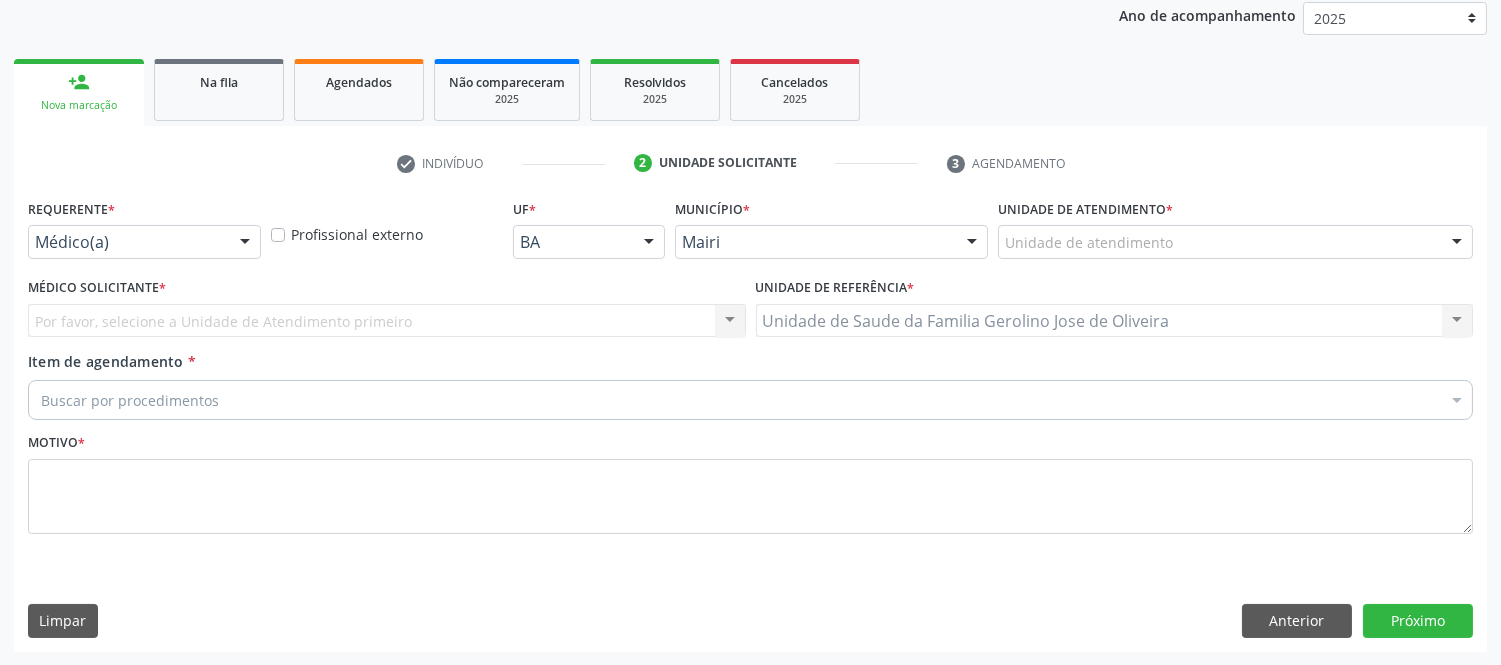 click at bounding box center (1457, 243) 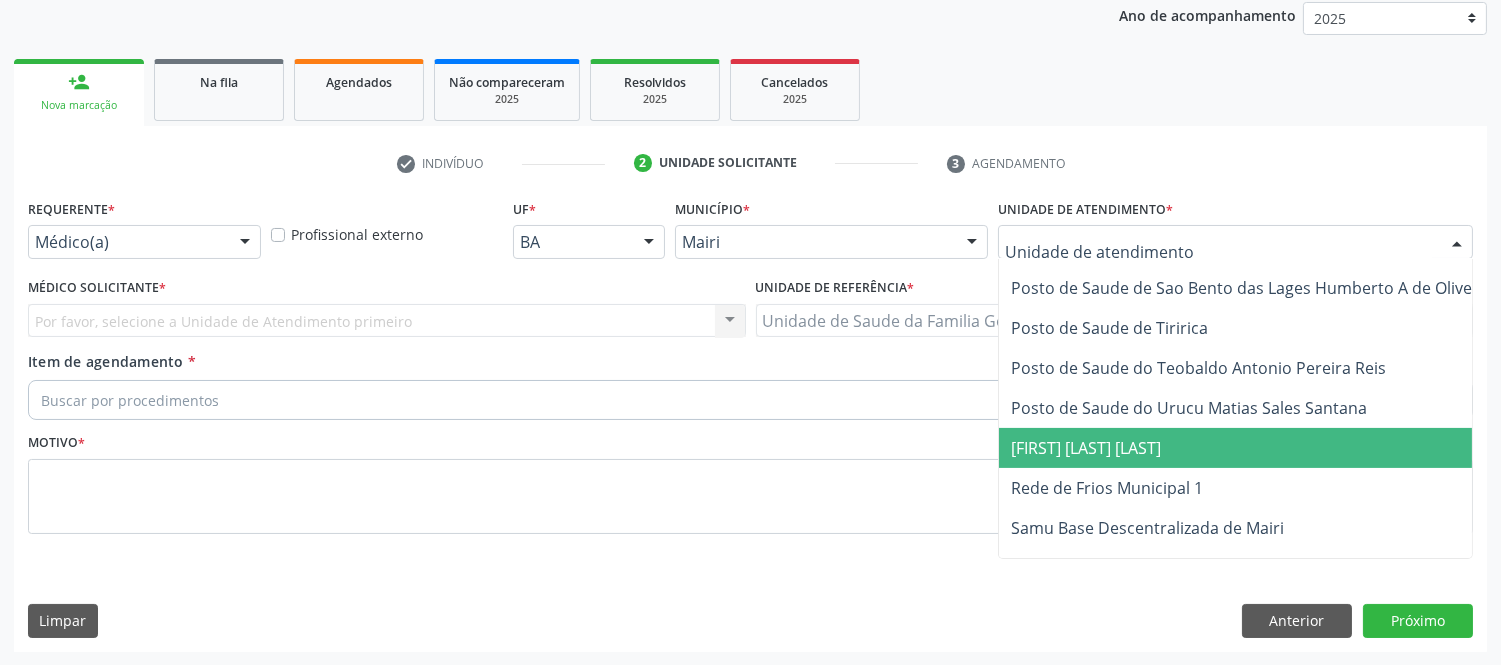 scroll, scrollTop: 1477, scrollLeft: 0, axis: vertical 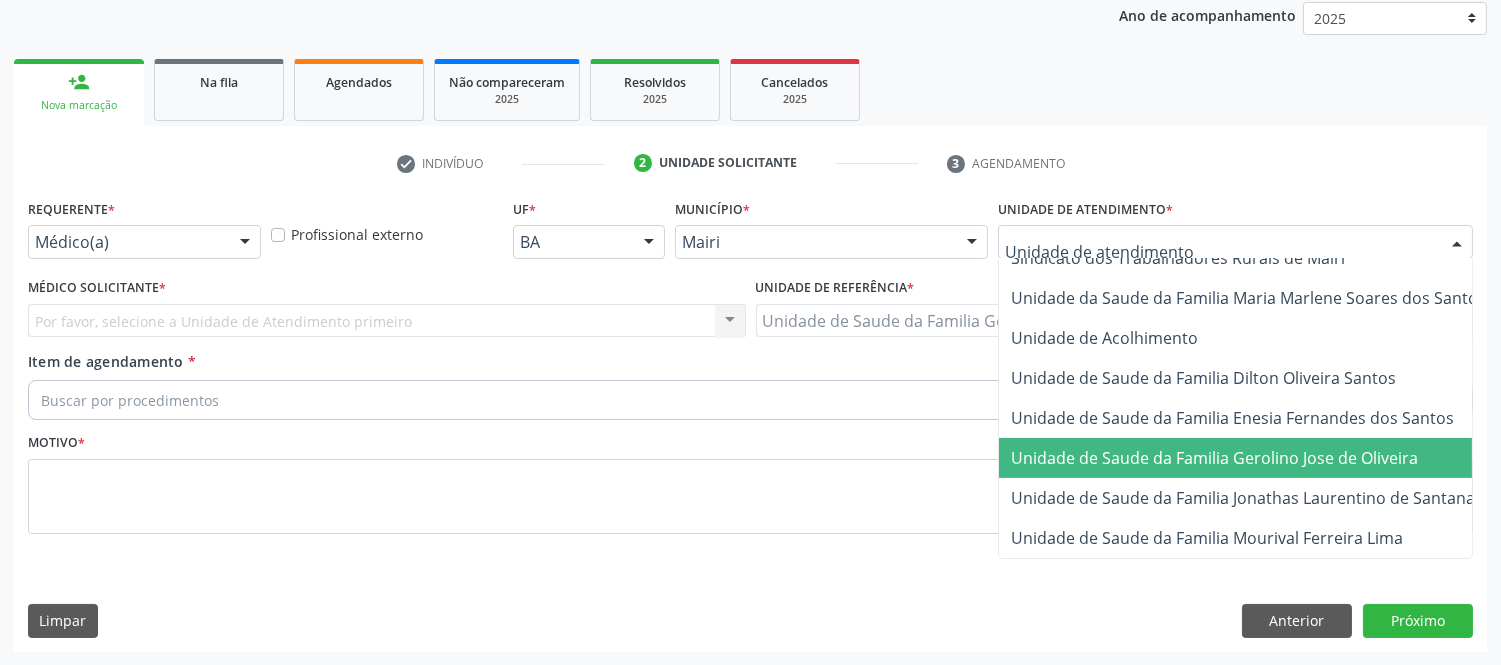 click on "Unidade de Saude da Familia Gerolino Jose de Oliveira" at bounding box center (1214, 458) 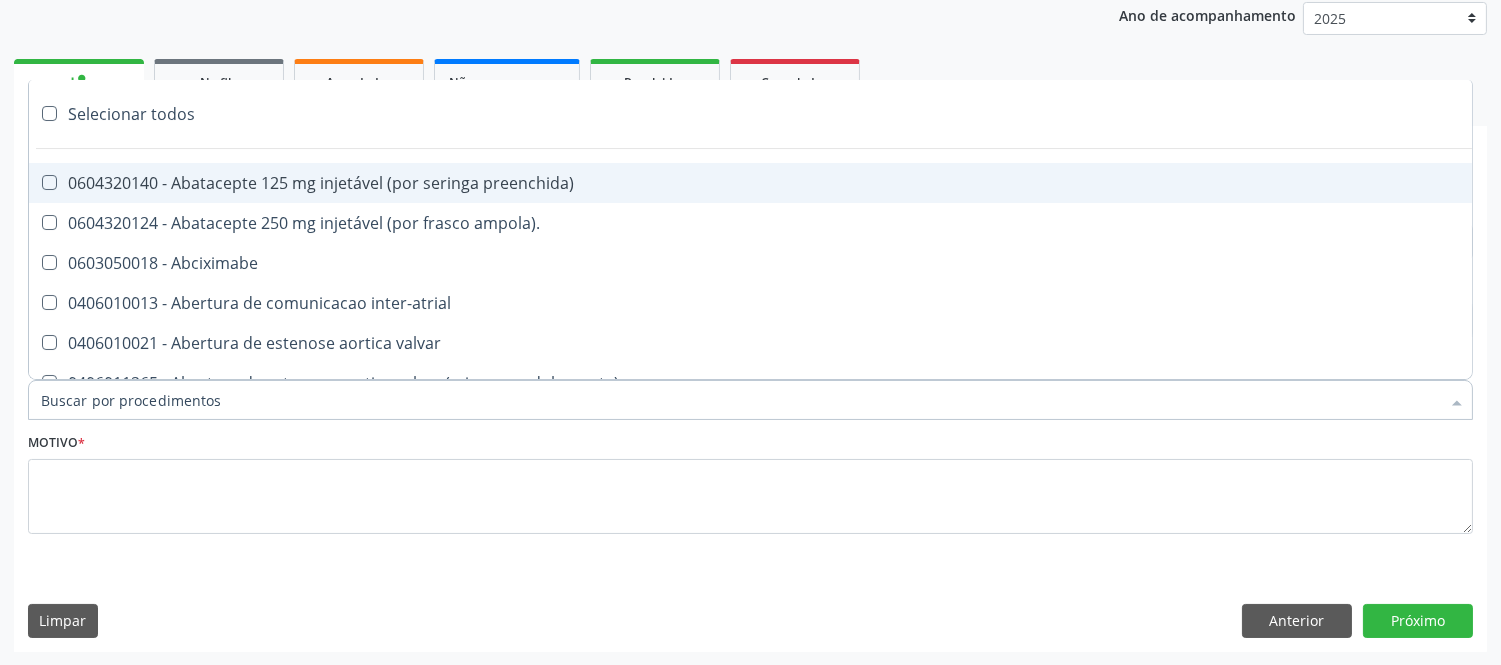 type on "#" 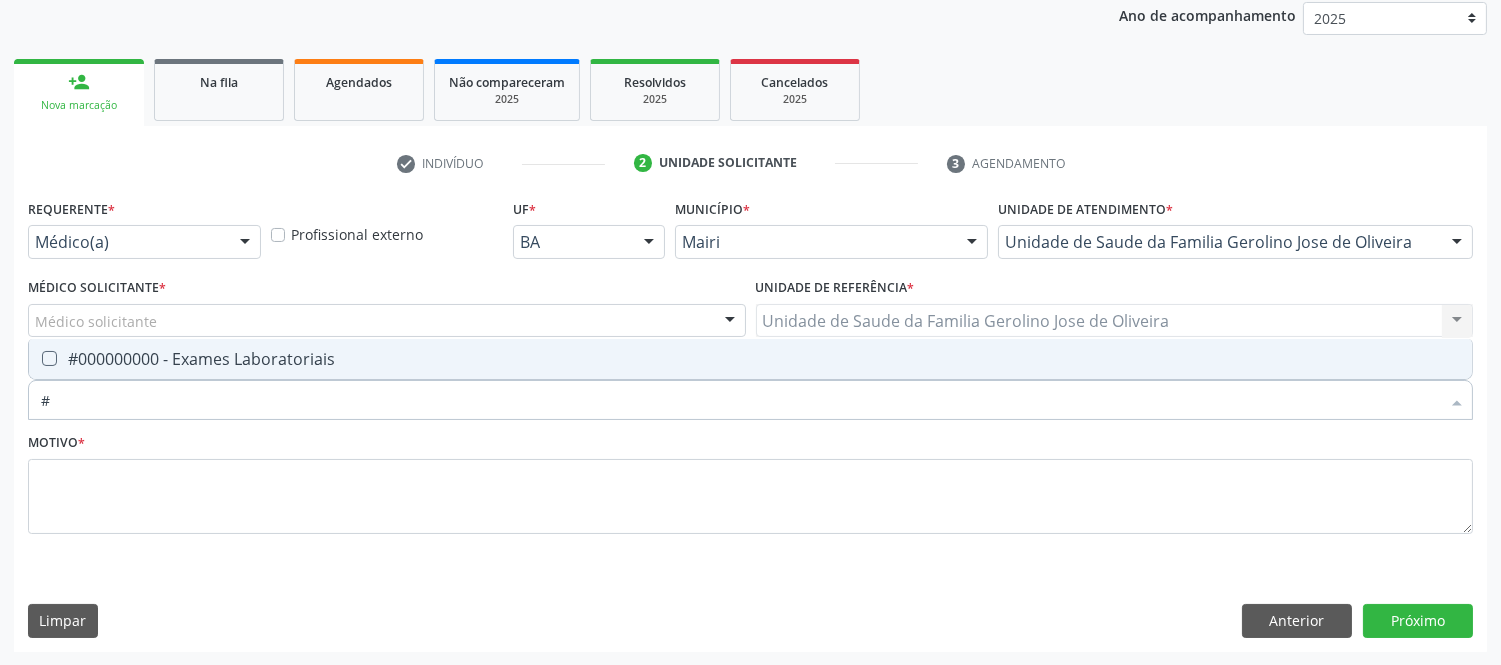click on "#000000000 - Exames Laboratoriais" at bounding box center [750, 359] 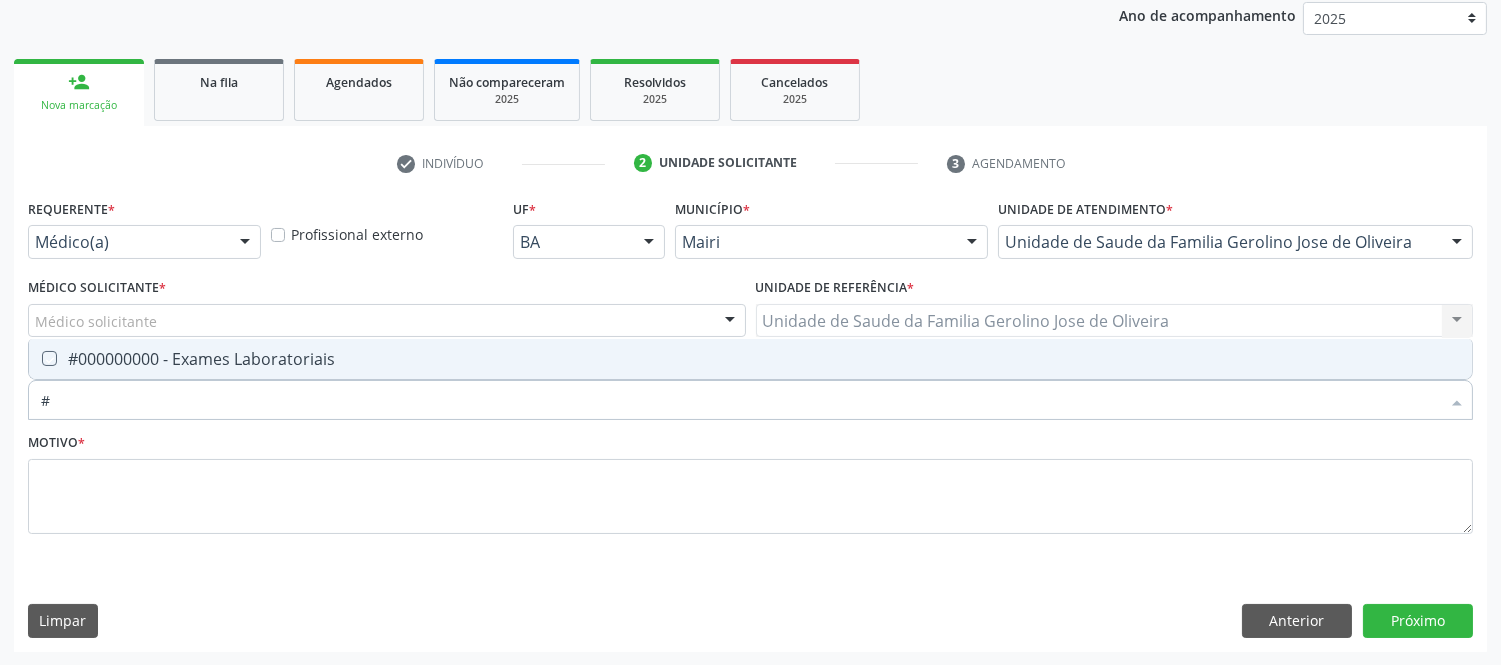 checkbox on "true" 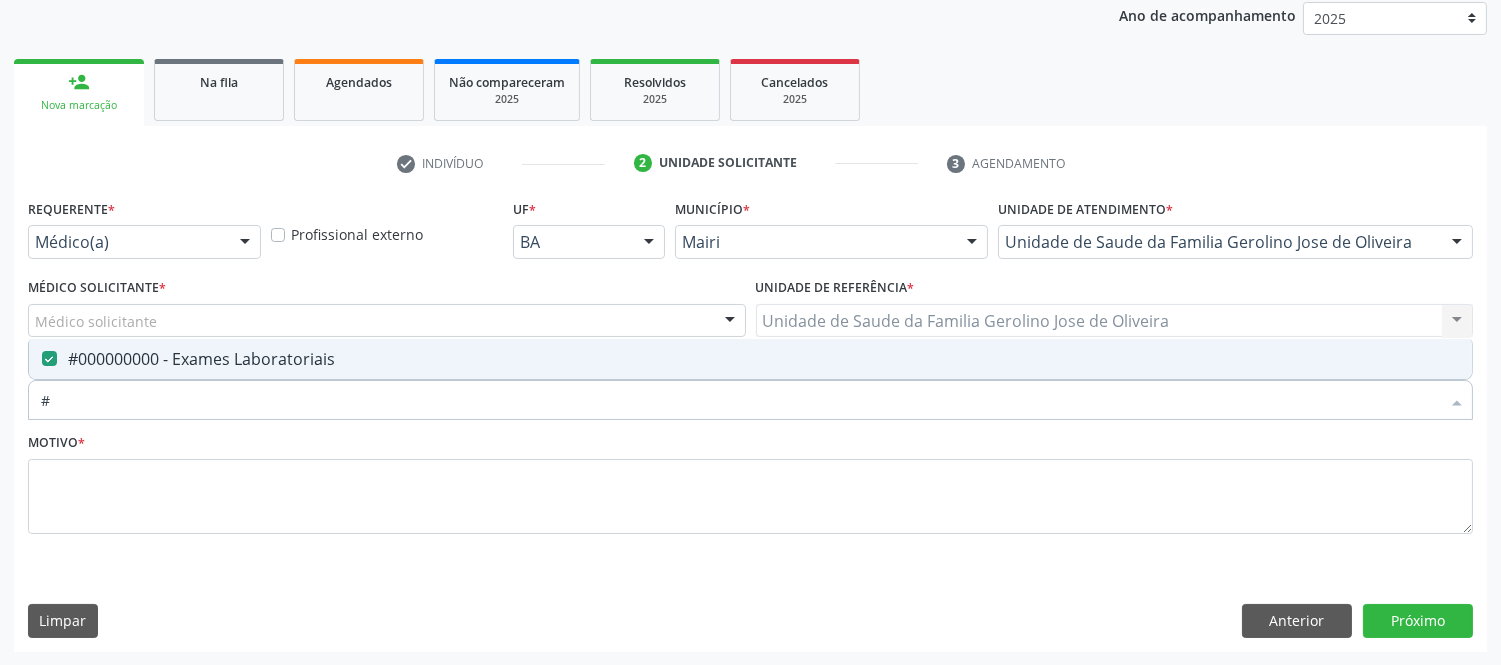 click on "#" at bounding box center [740, 400] 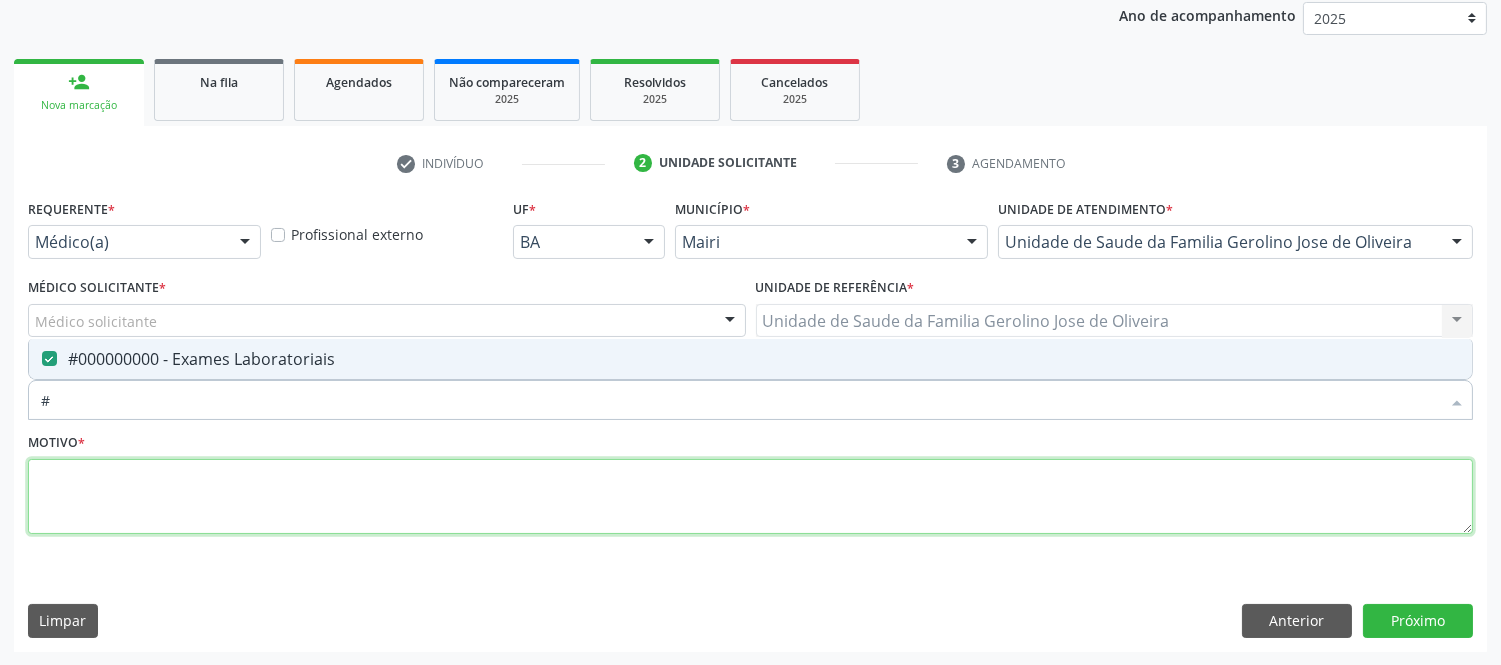 click at bounding box center [750, 497] 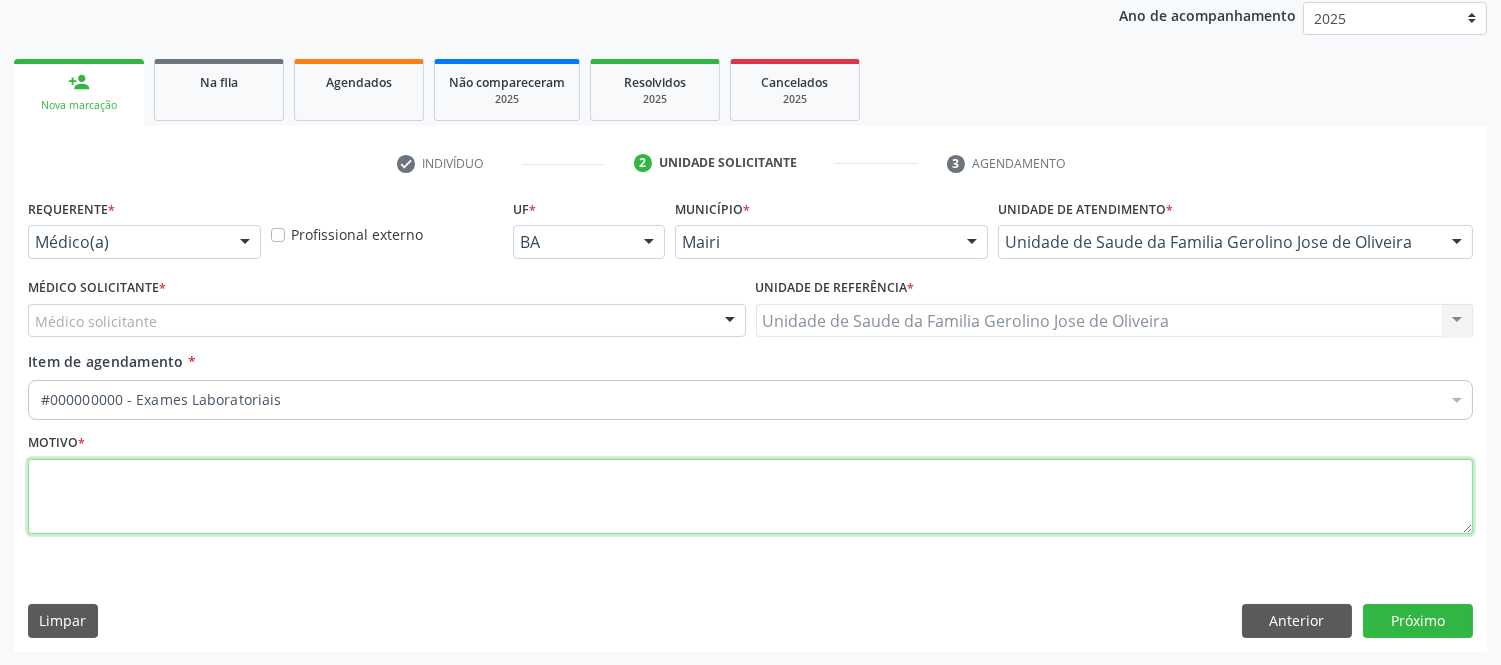 click at bounding box center (750, 497) 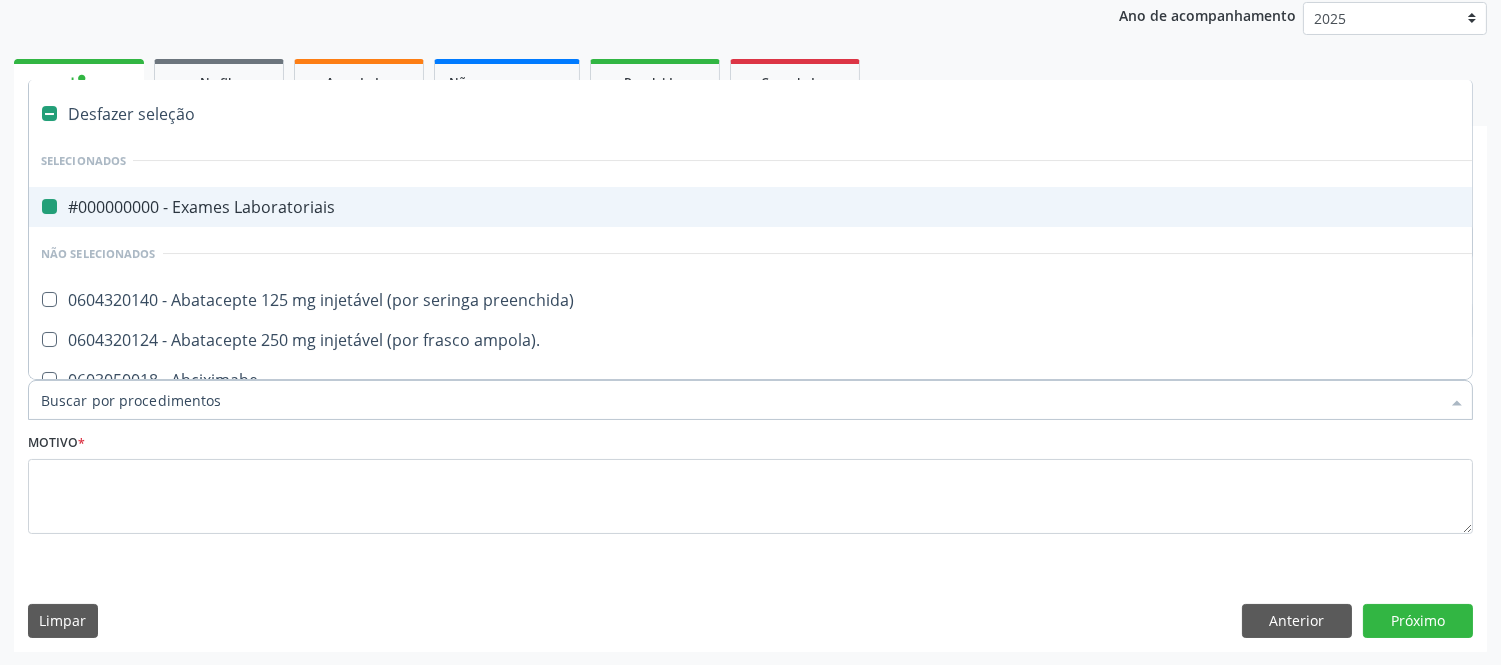 type on "u" 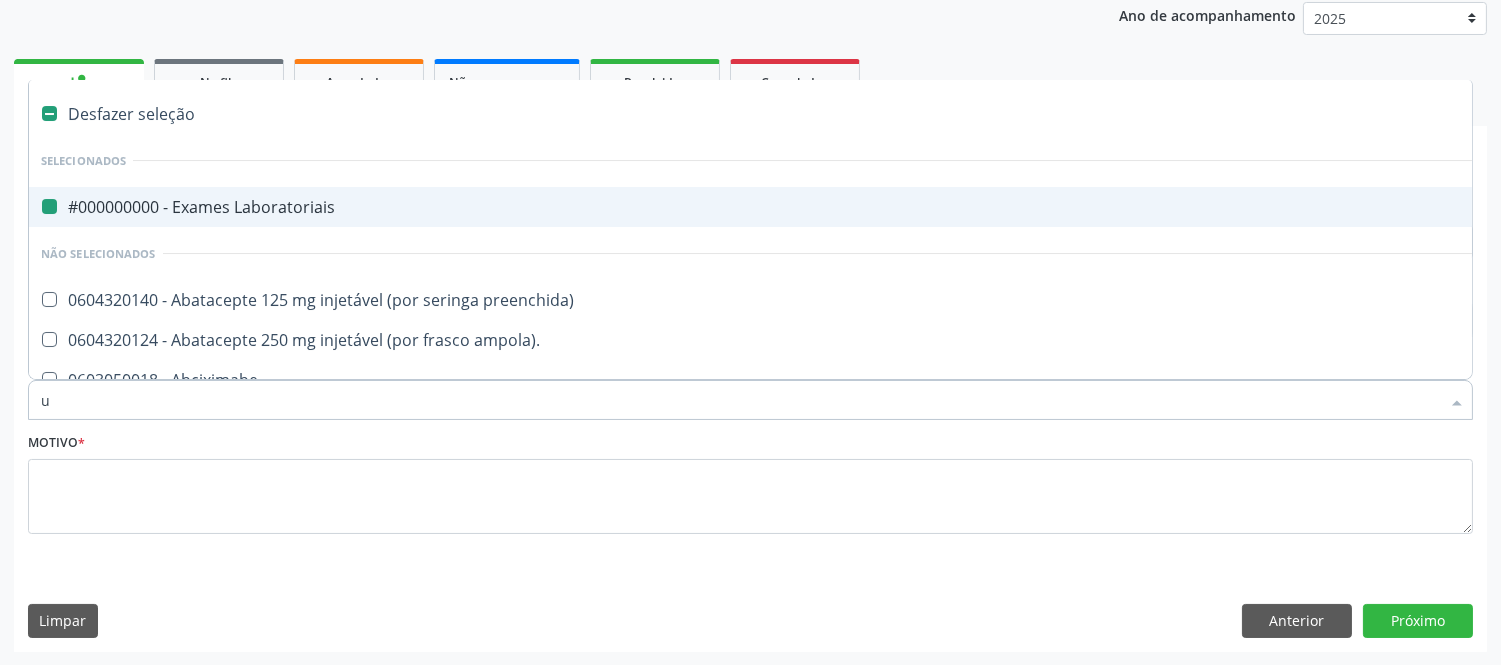 checkbox on "false" 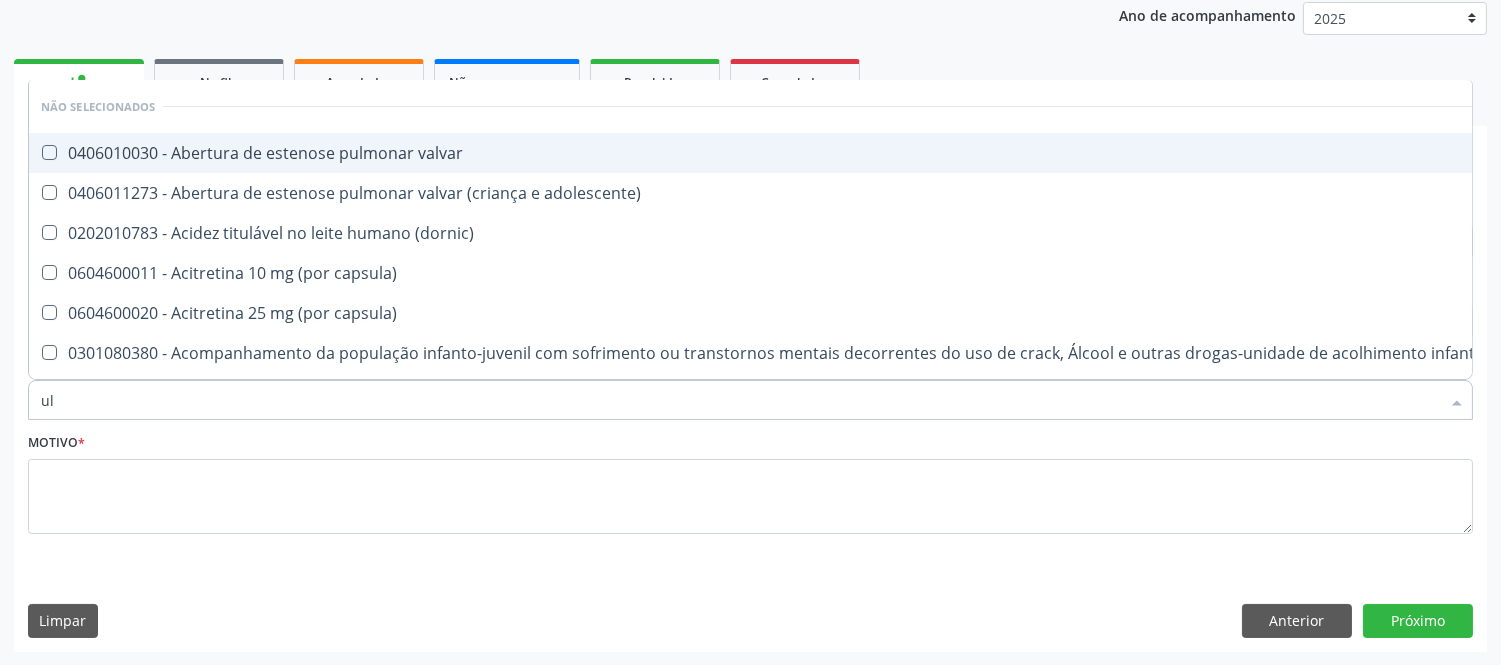 type on "ult" 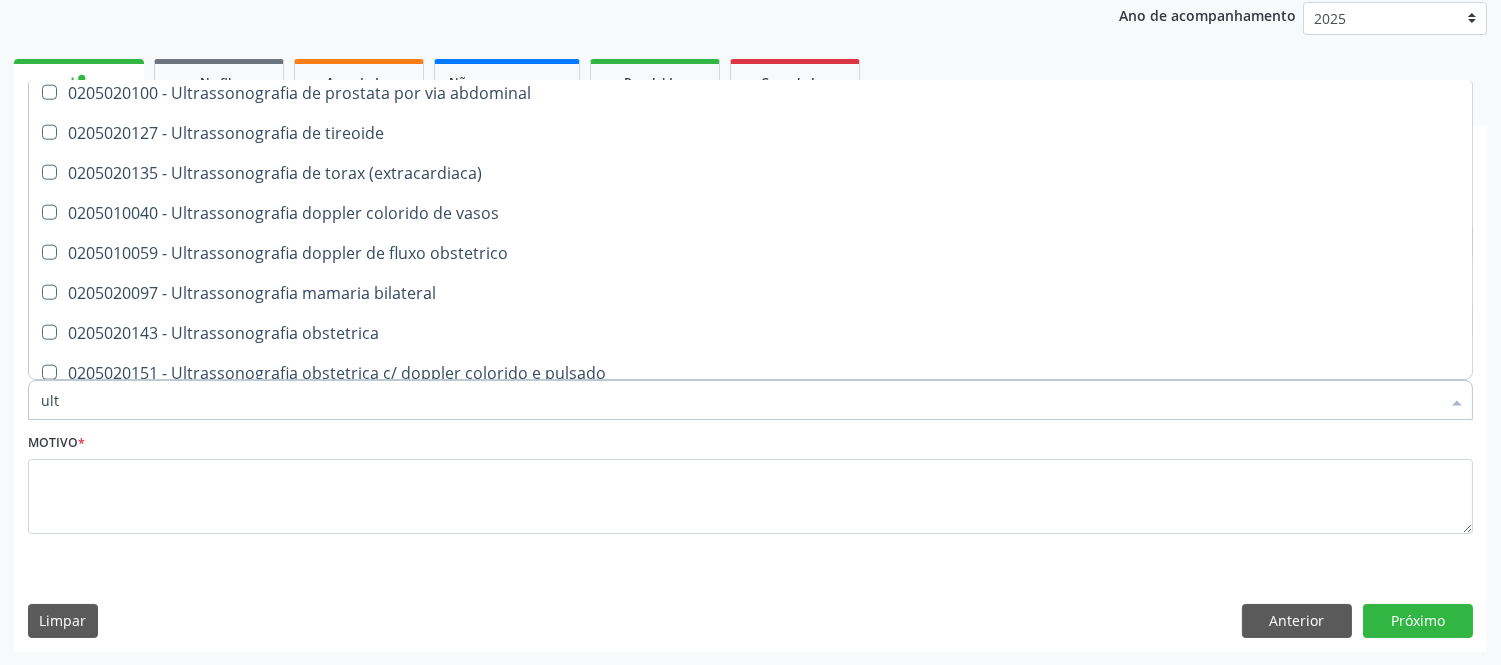 scroll, scrollTop: 4451, scrollLeft: 0, axis: vertical 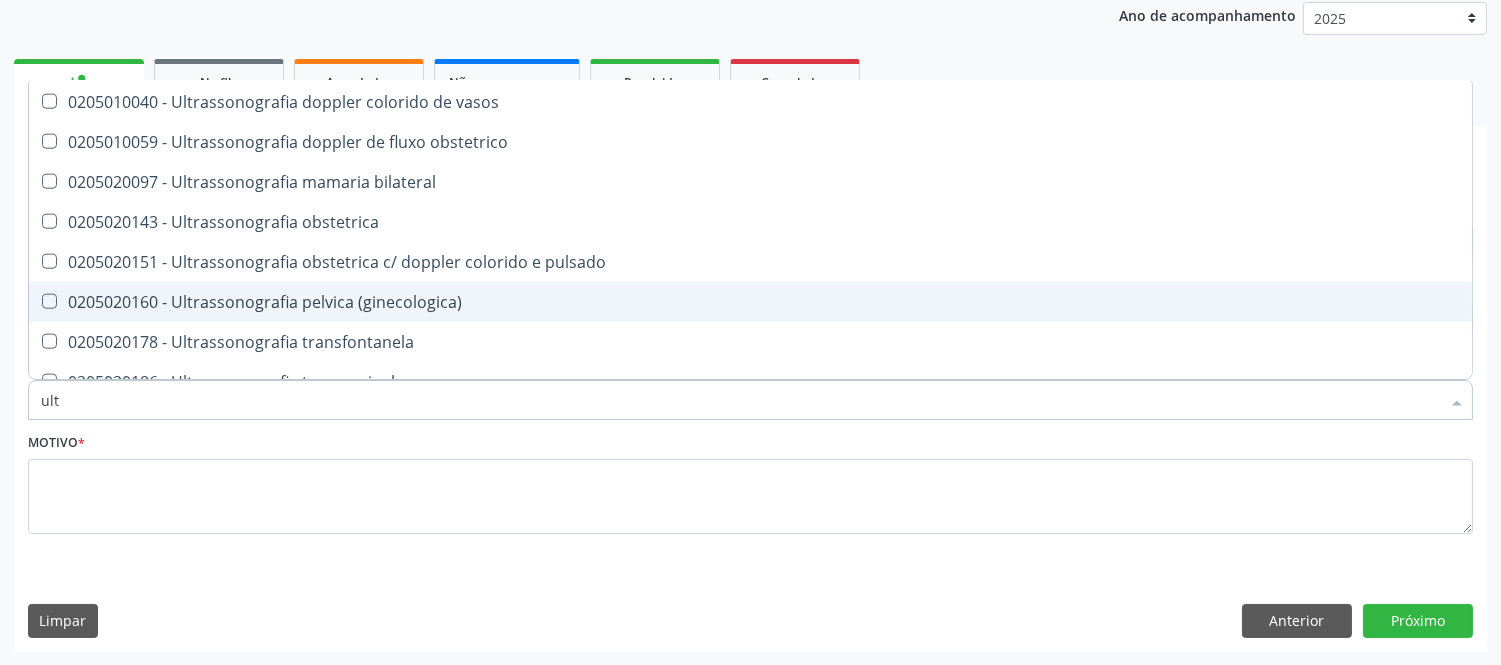 click on "0205020160 - Ultrassonografia pelvica (ginecologica)" at bounding box center (750, 302) 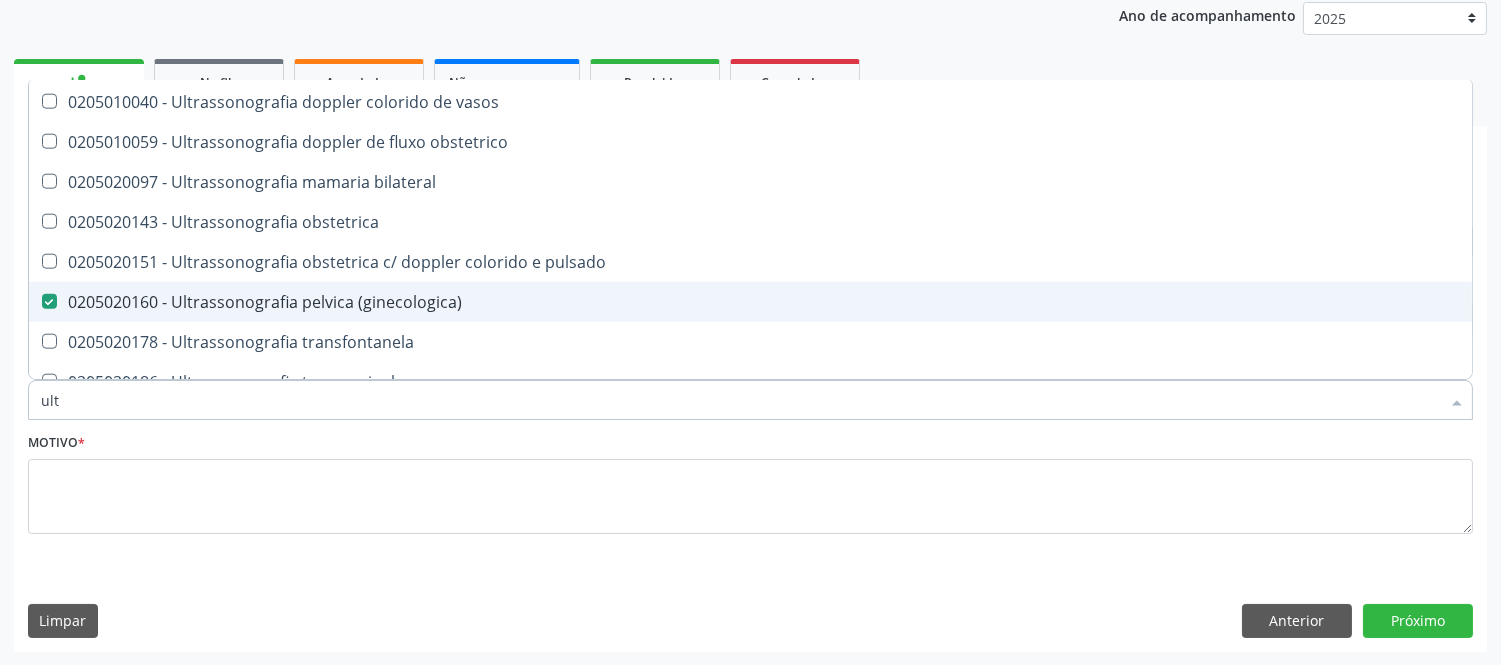 checkbox on "true" 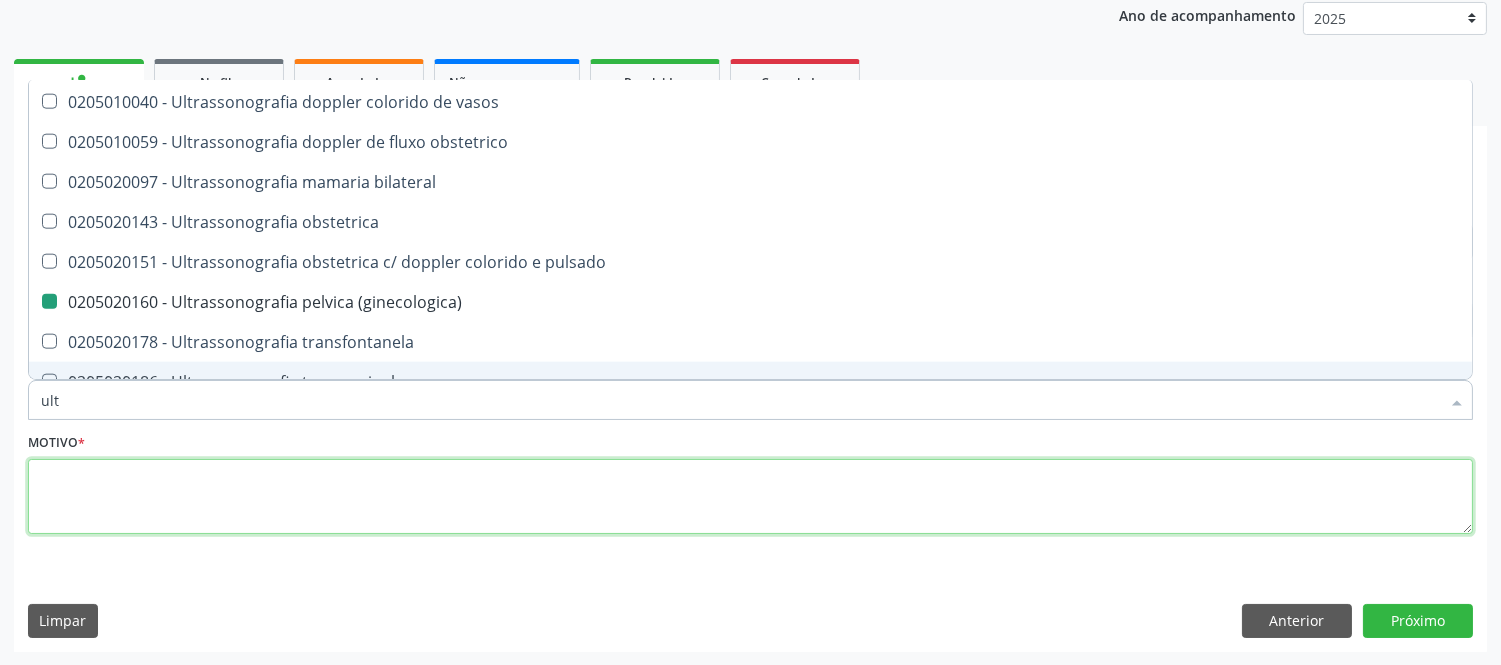 click at bounding box center [750, 497] 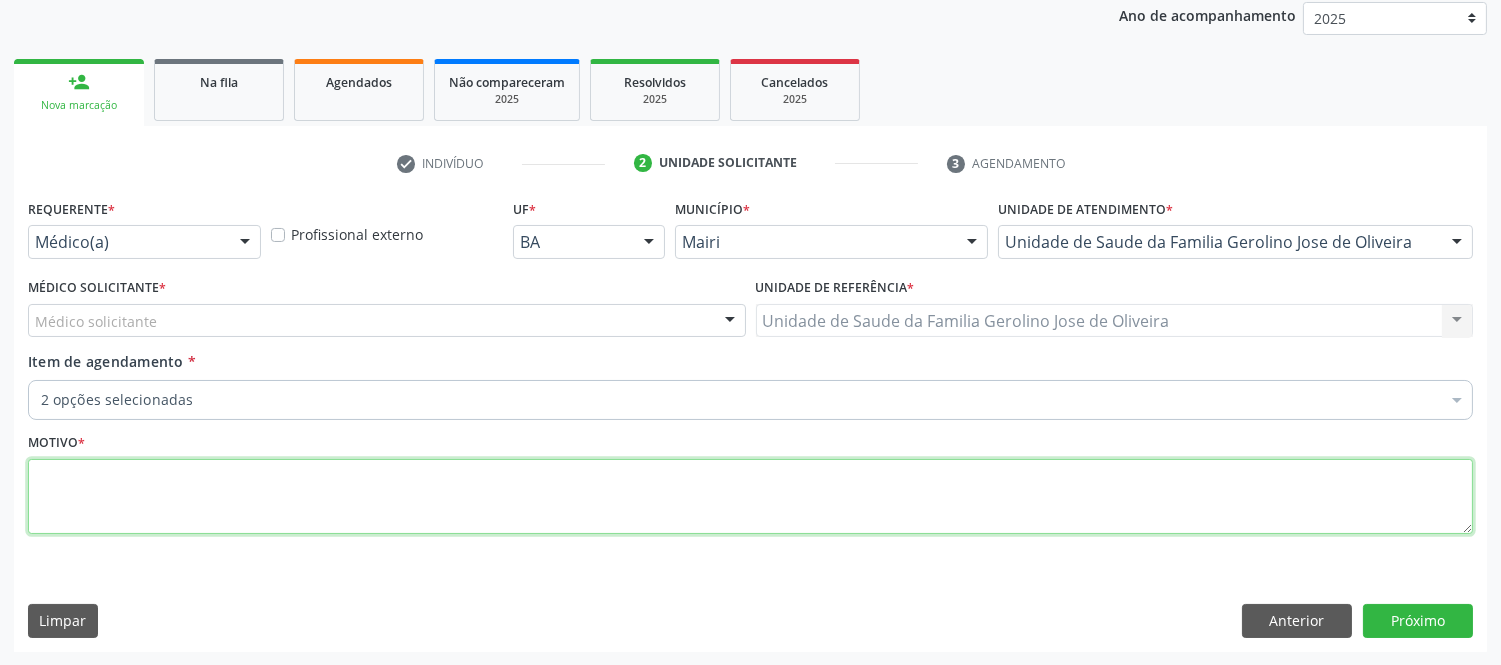 scroll, scrollTop: 0, scrollLeft: 0, axis: both 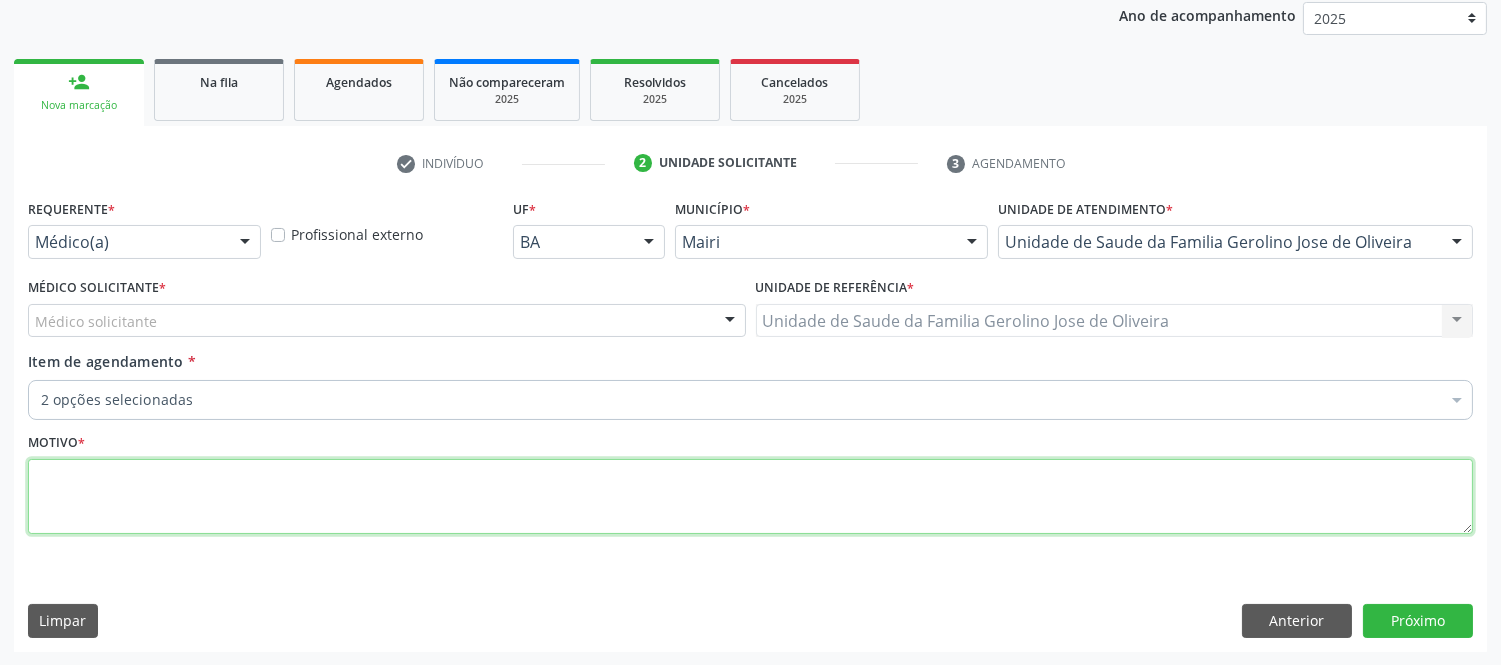 type on "a" 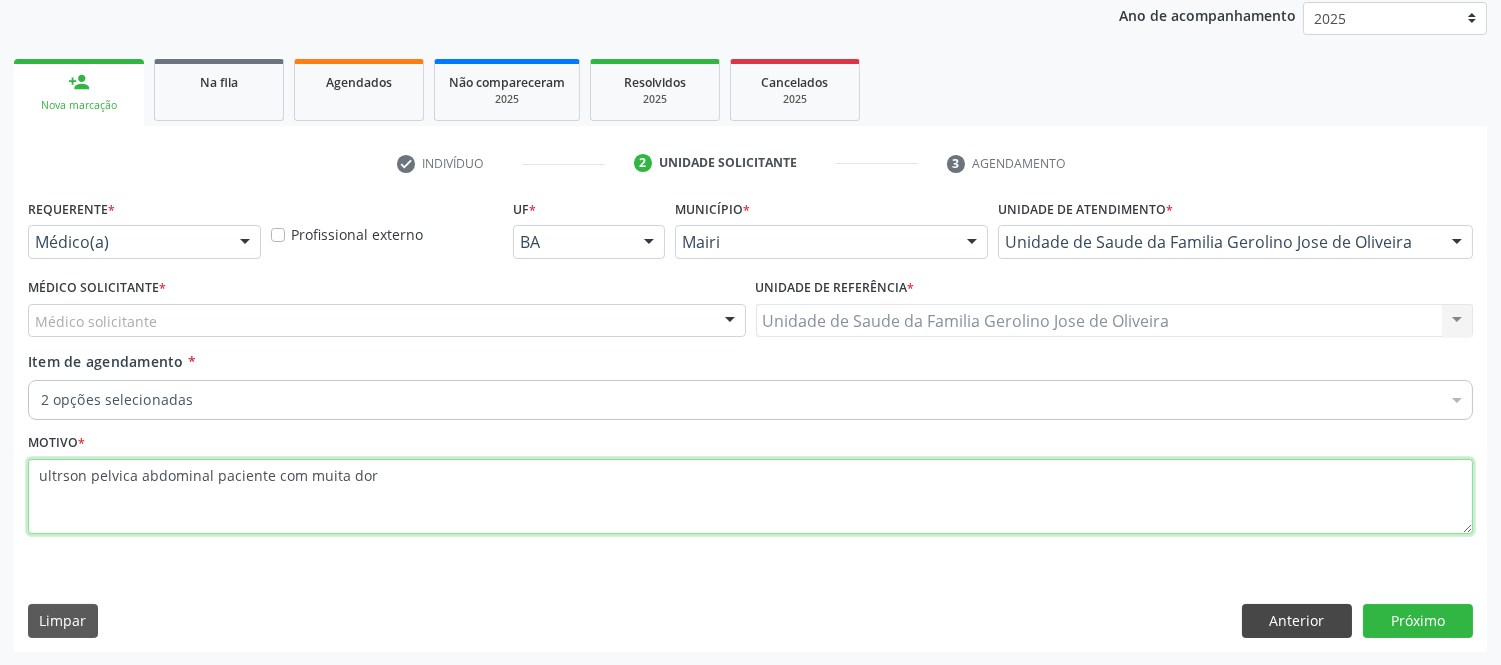 type on "ultrson pelvica abdominal paciente com muita dor" 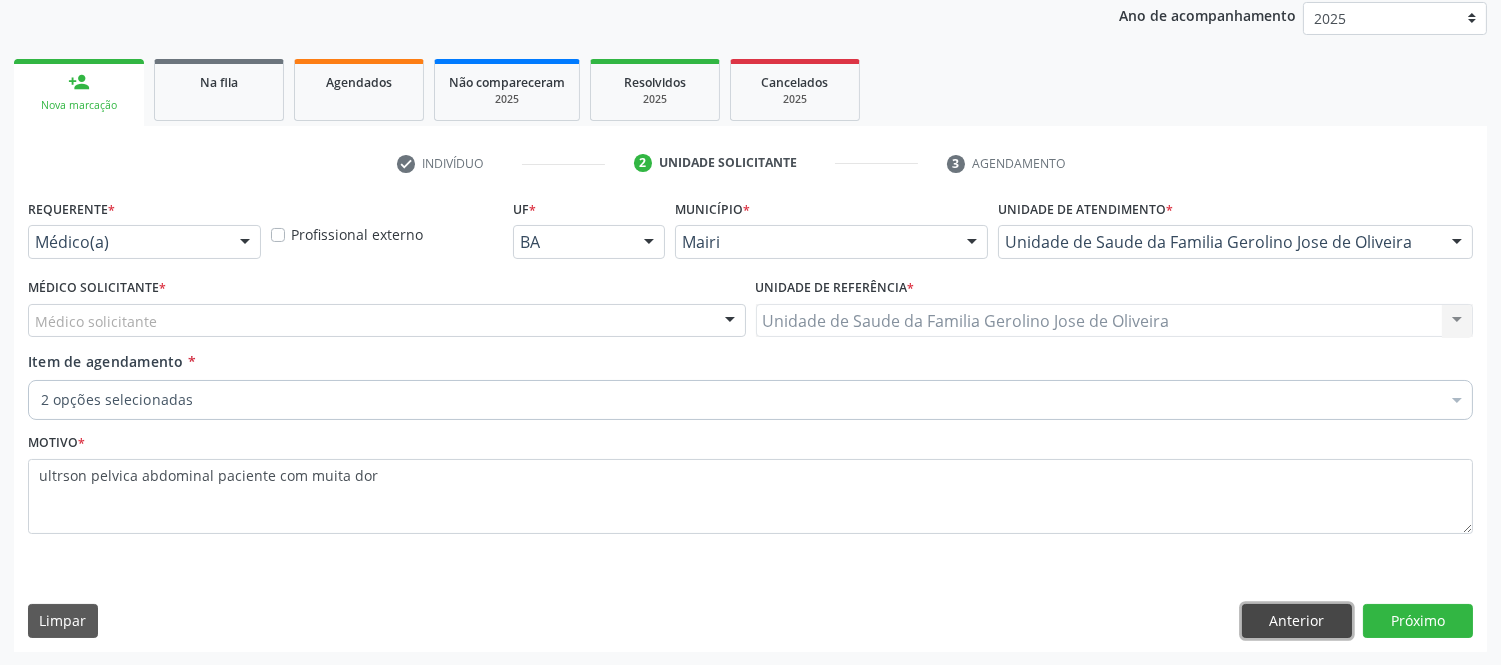 click on "Anterior" at bounding box center (1297, 621) 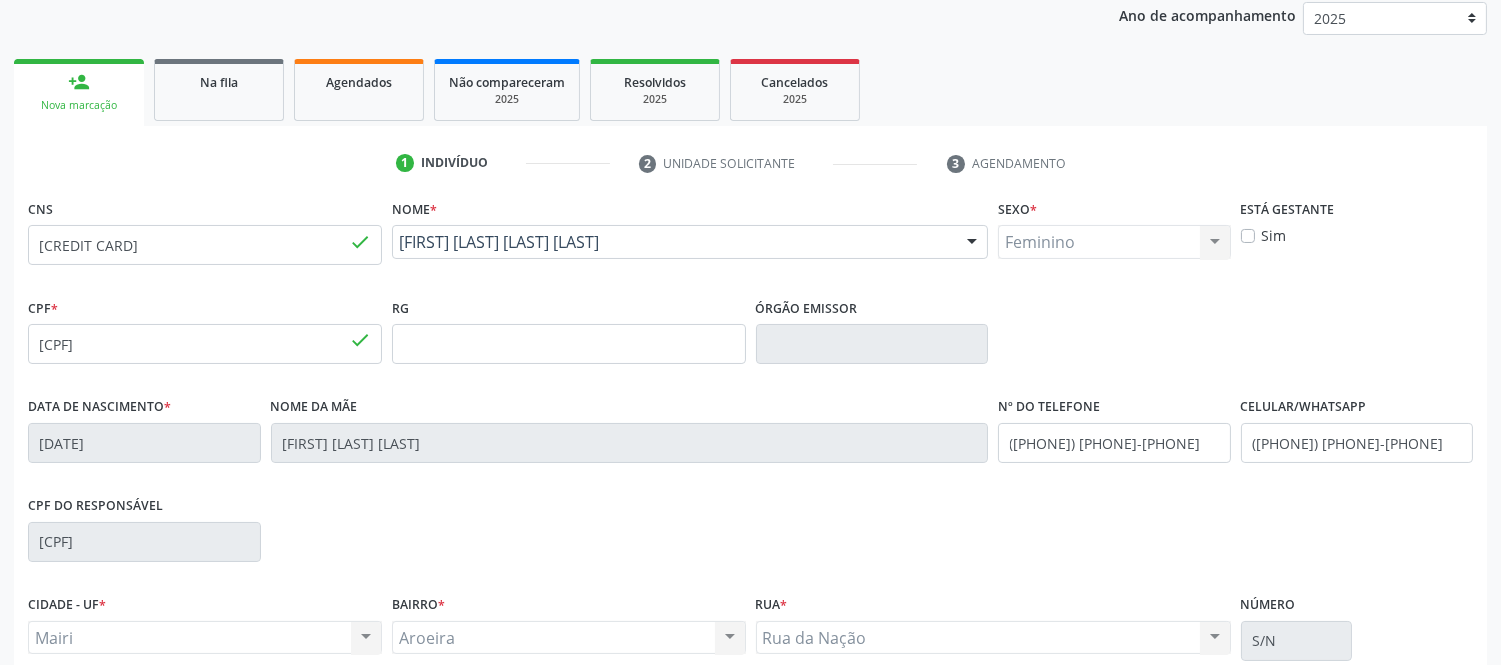 scroll, scrollTop: 417, scrollLeft: 0, axis: vertical 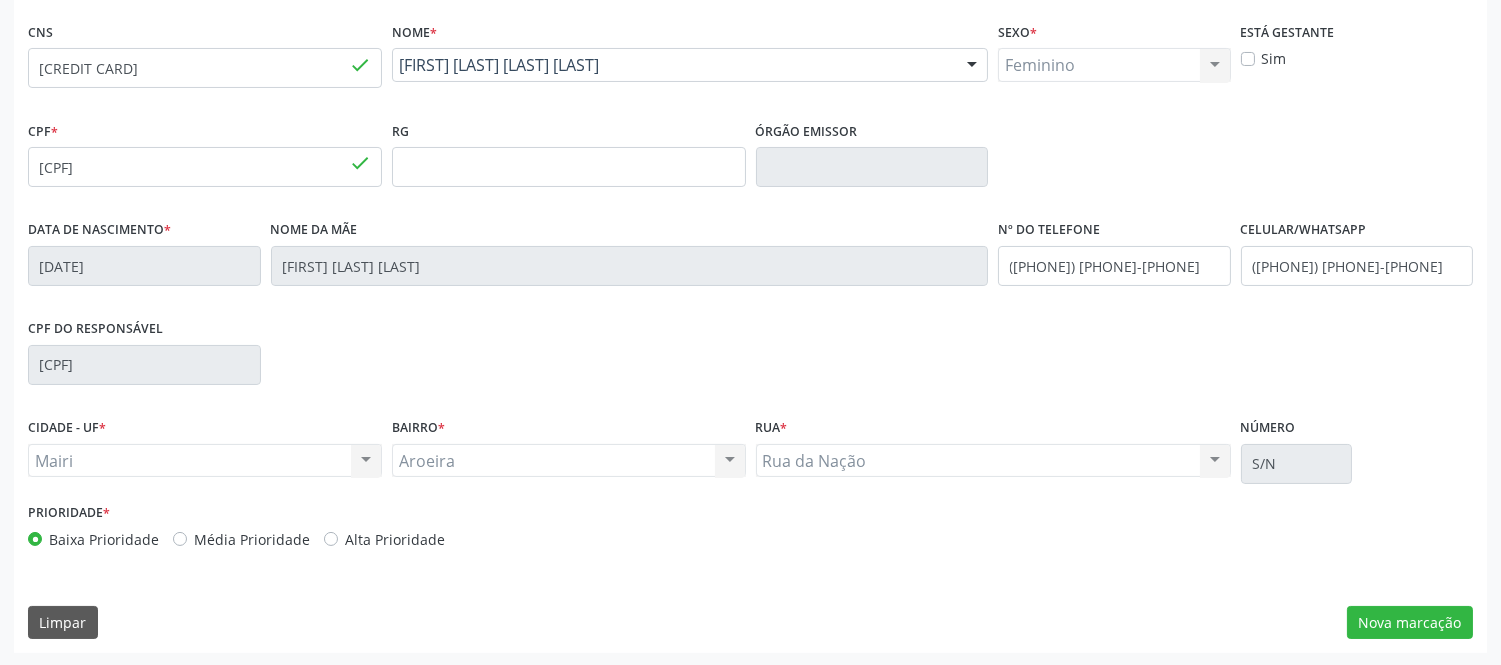 click on "Alta Prioridade" at bounding box center (395, 539) 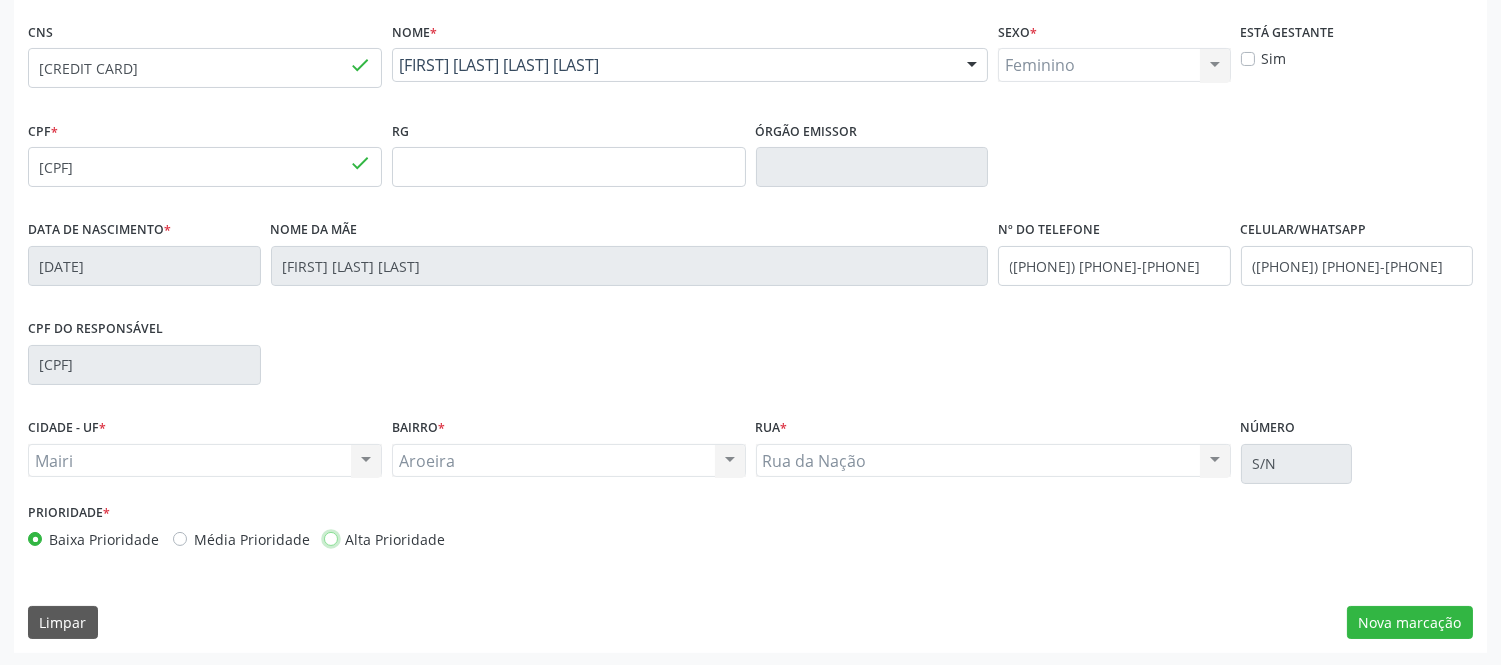 click on "Alta Prioridade" at bounding box center (331, 538) 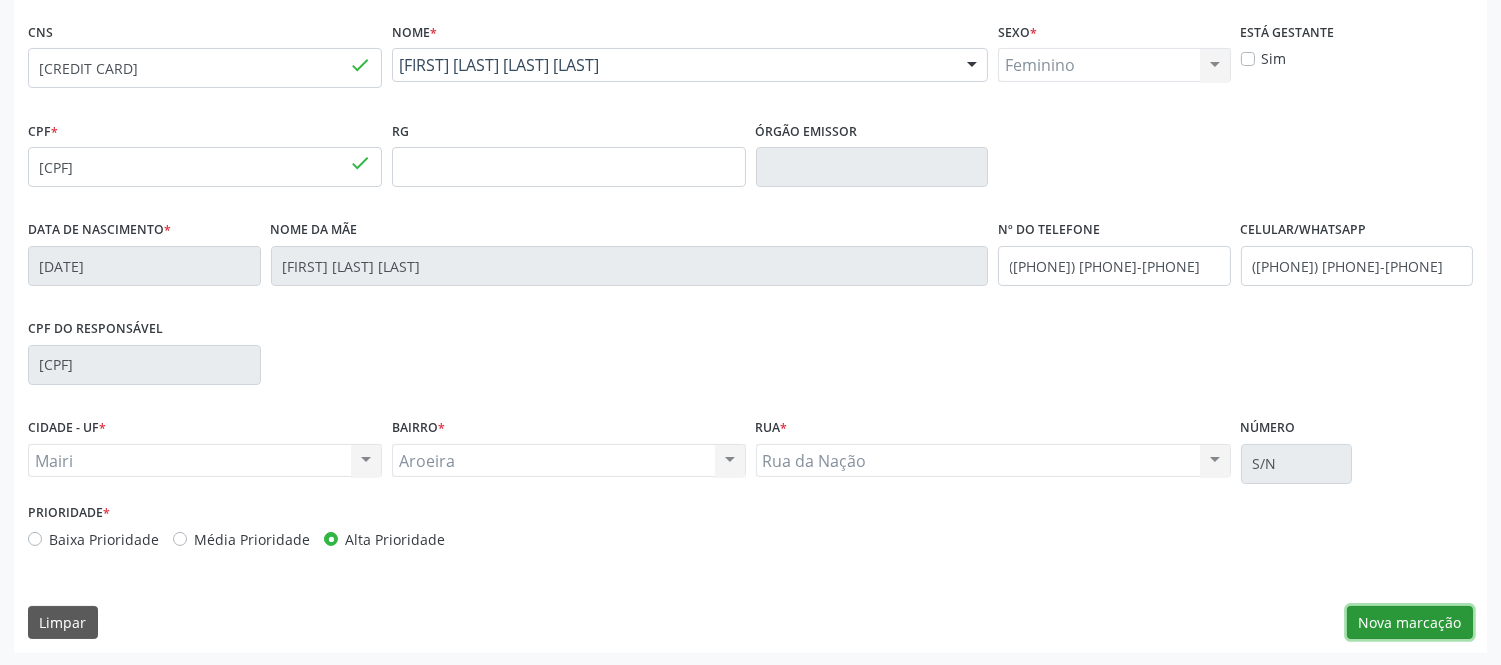 click on "Nova marcação" at bounding box center [1410, 623] 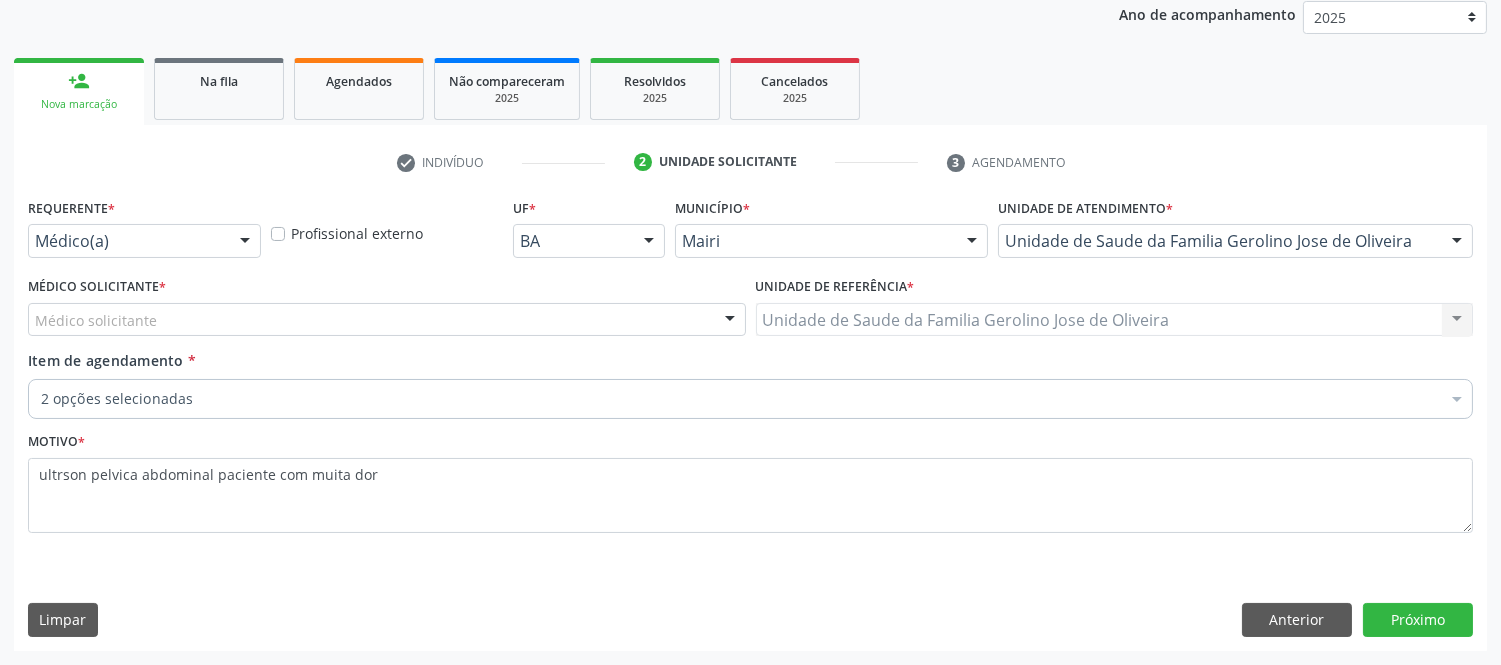 scroll, scrollTop: 240, scrollLeft: 0, axis: vertical 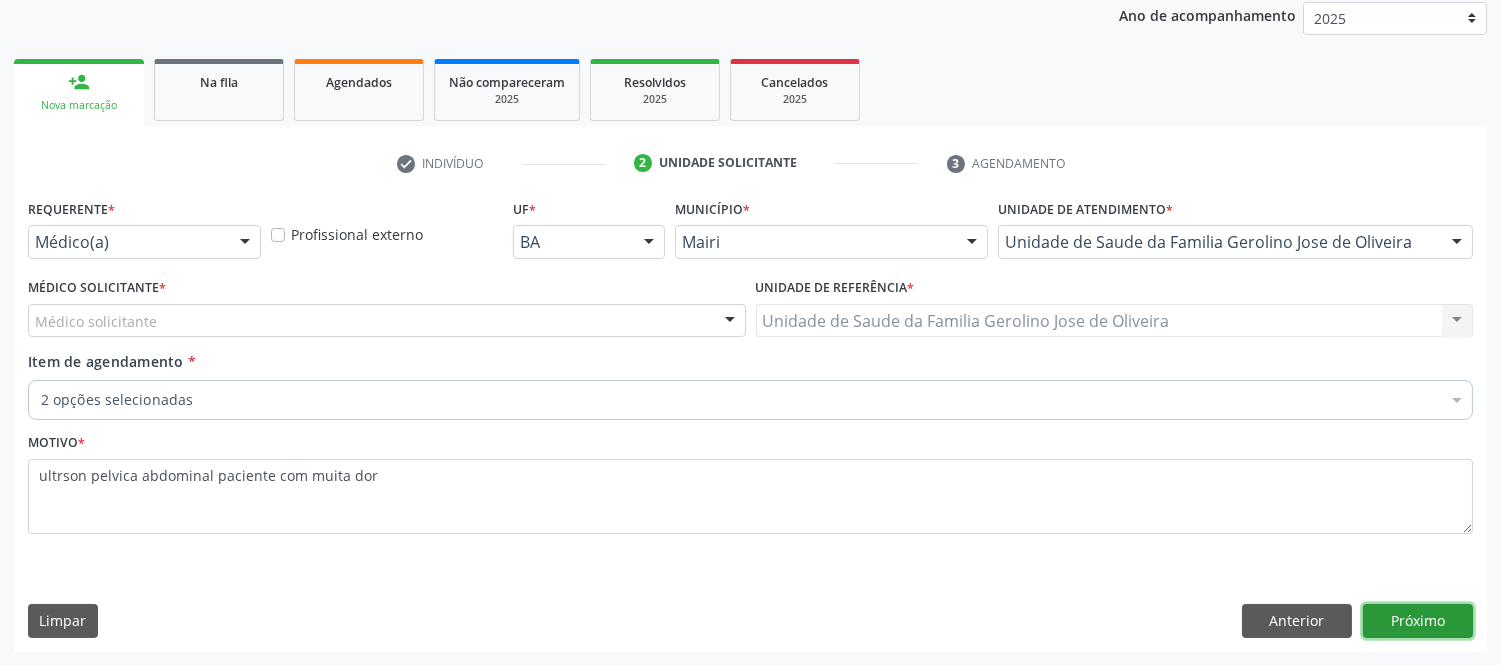 click on "Próximo" at bounding box center [1418, 621] 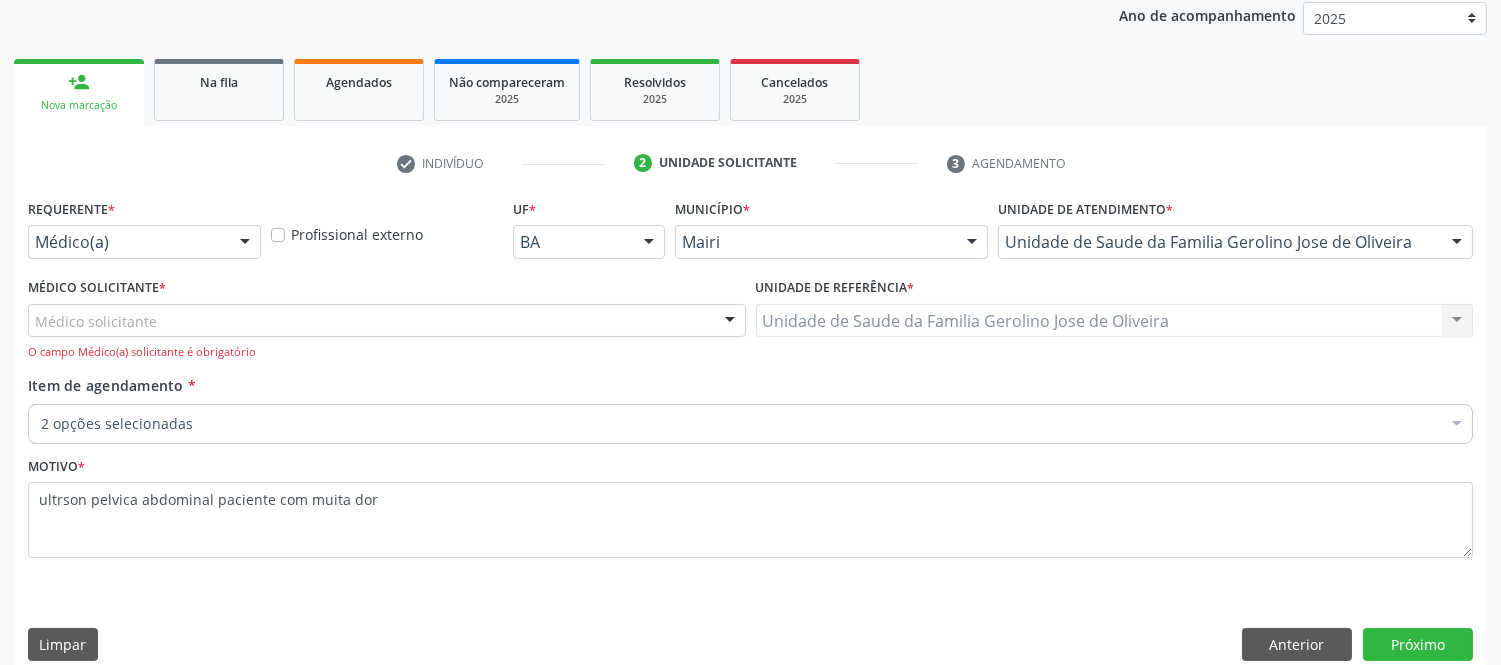click on "Médico solicitante" at bounding box center [387, 321] 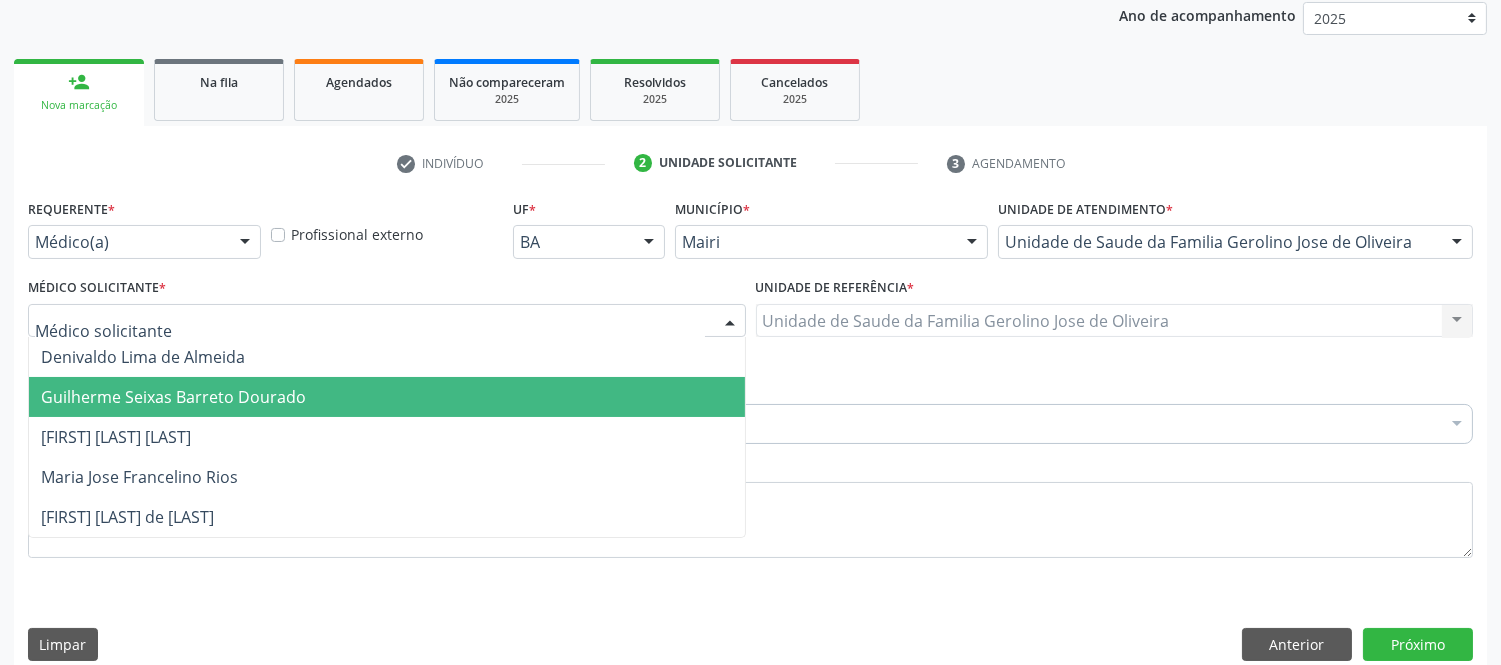 click on "Guilherme Seixas Barreto Dourado" at bounding box center [173, 397] 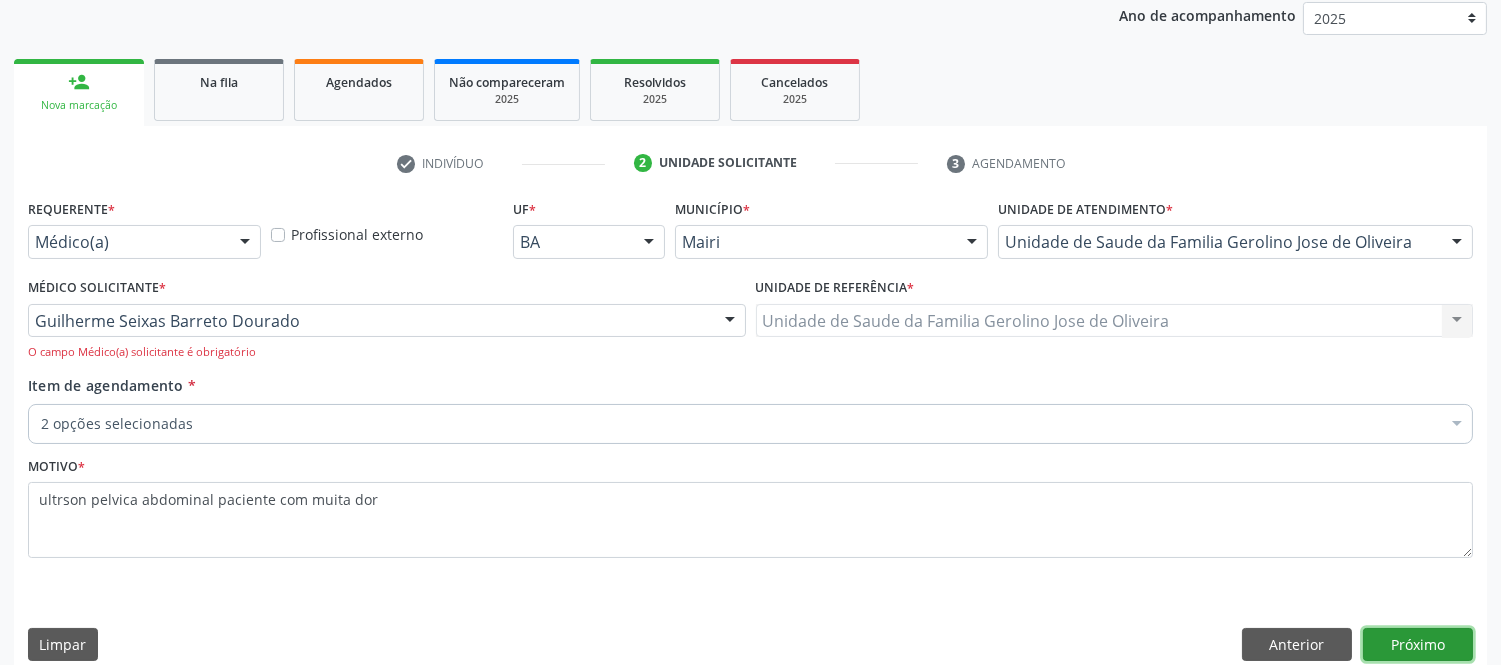 click on "Próximo" at bounding box center (1418, 645) 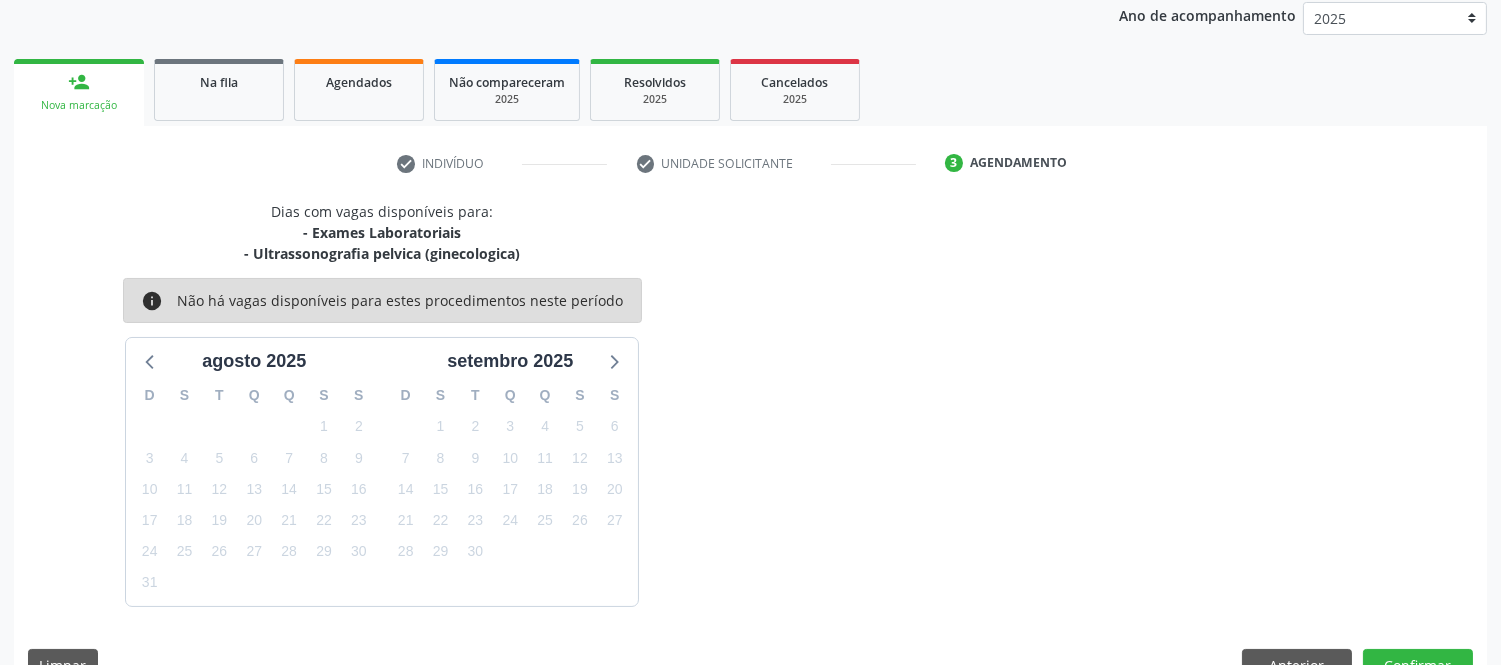 scroll, scrollTop: 284, scrollLeft: 0, axis: vertical 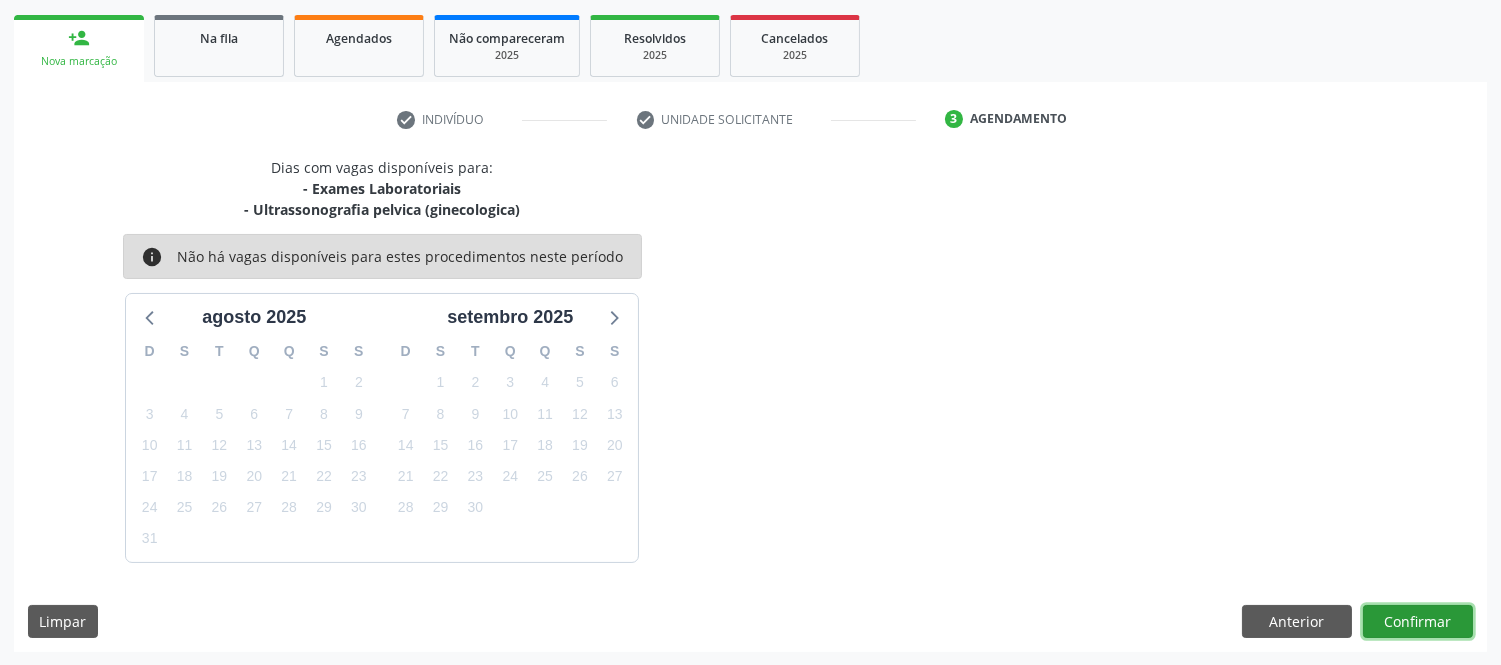 click on "Confirmar" at bounding box center [1418, 622] 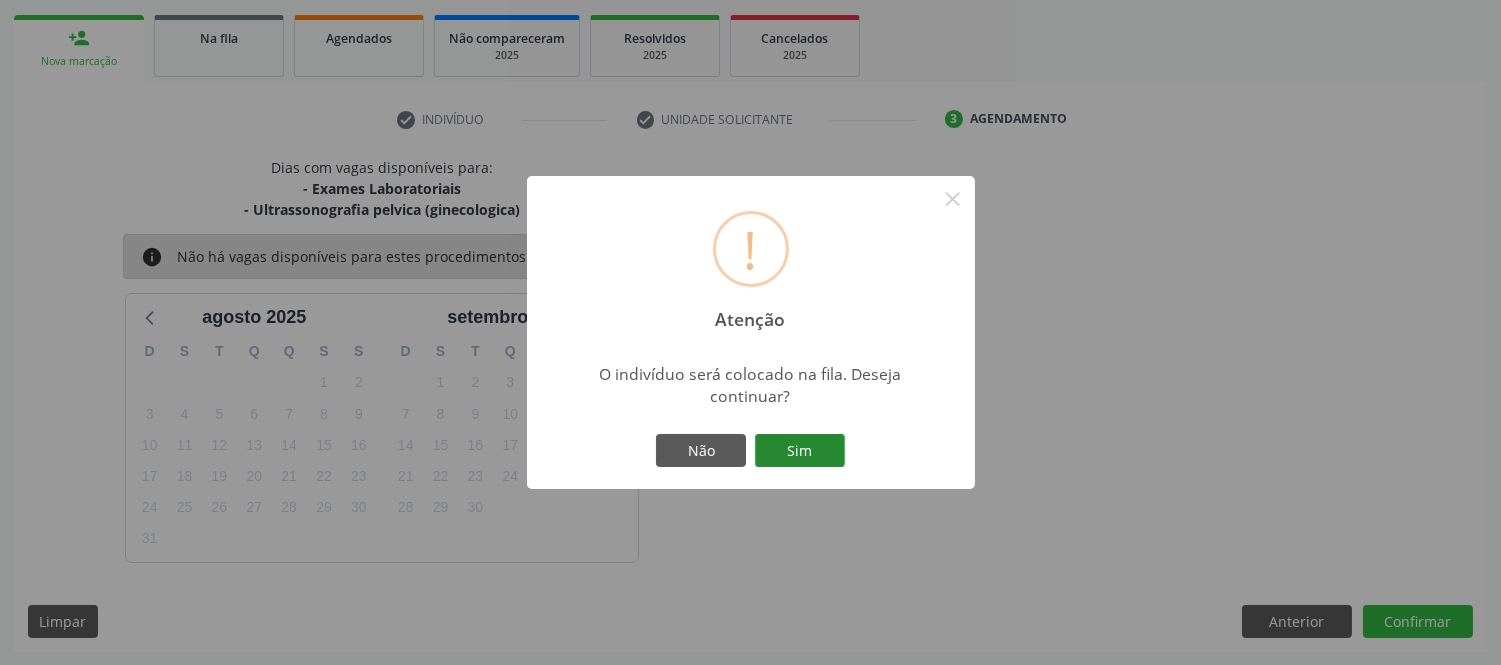 click on "Sim" at bounding box center (800, 451) 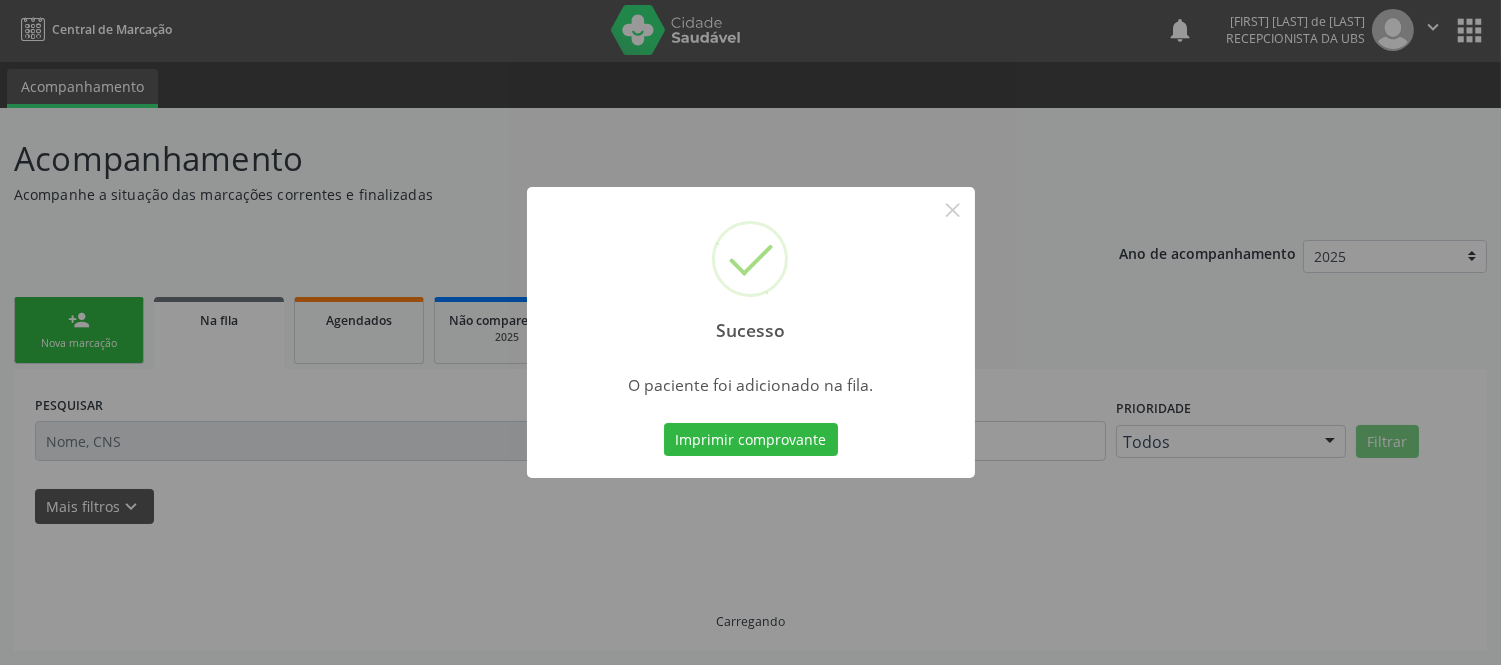 scroll, scrollTop: 1, scrollLeft: 0, axis: vertical 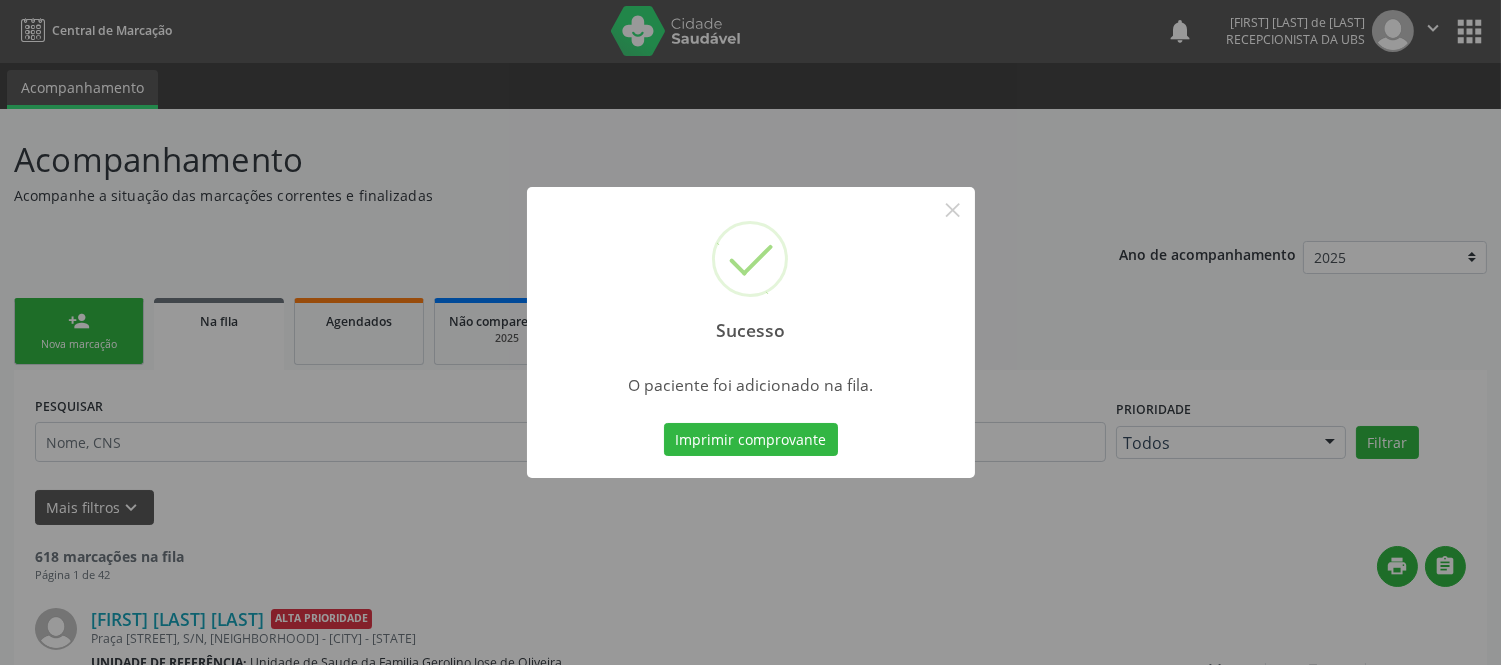 click on "Sucesso × O paciente foi adicionado na fila. Imprimir comprovante Cancel" at bounding box center (750, 332) 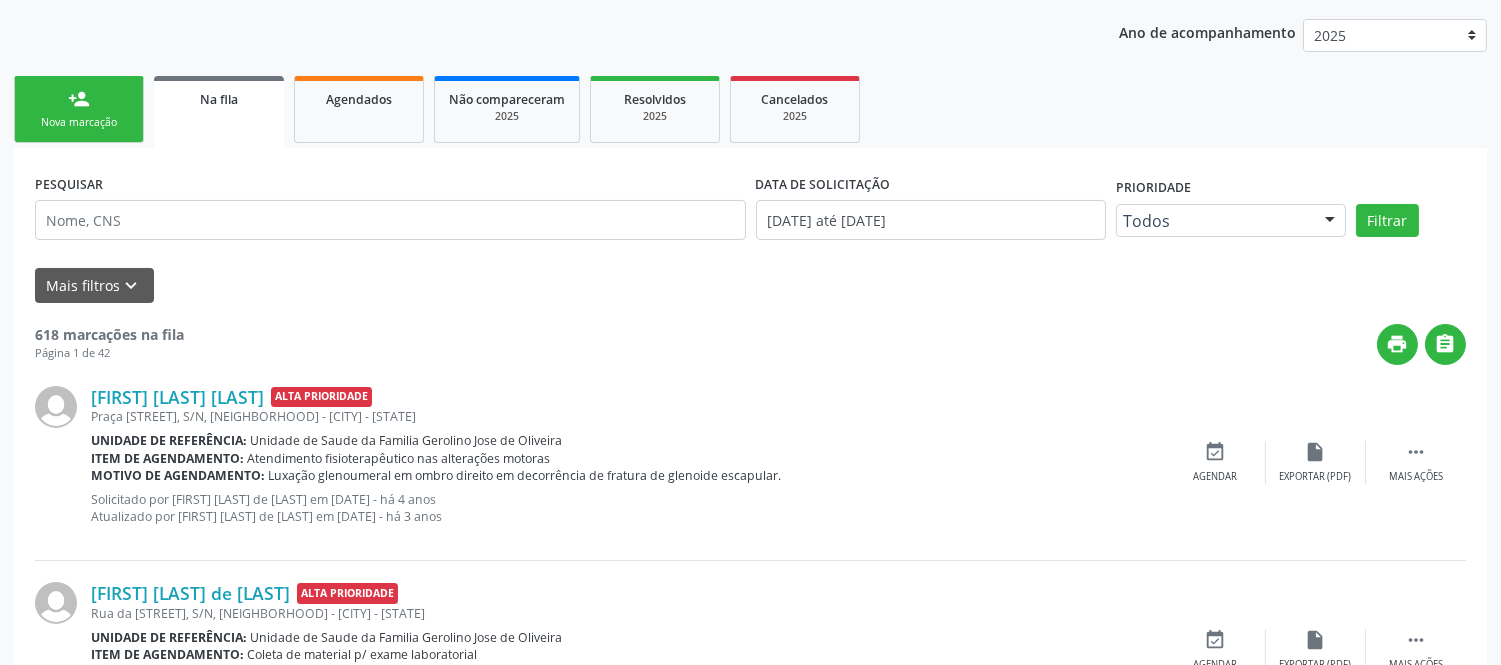 scroll, scrollTop: 0, scrollLeft: 0, axis: both 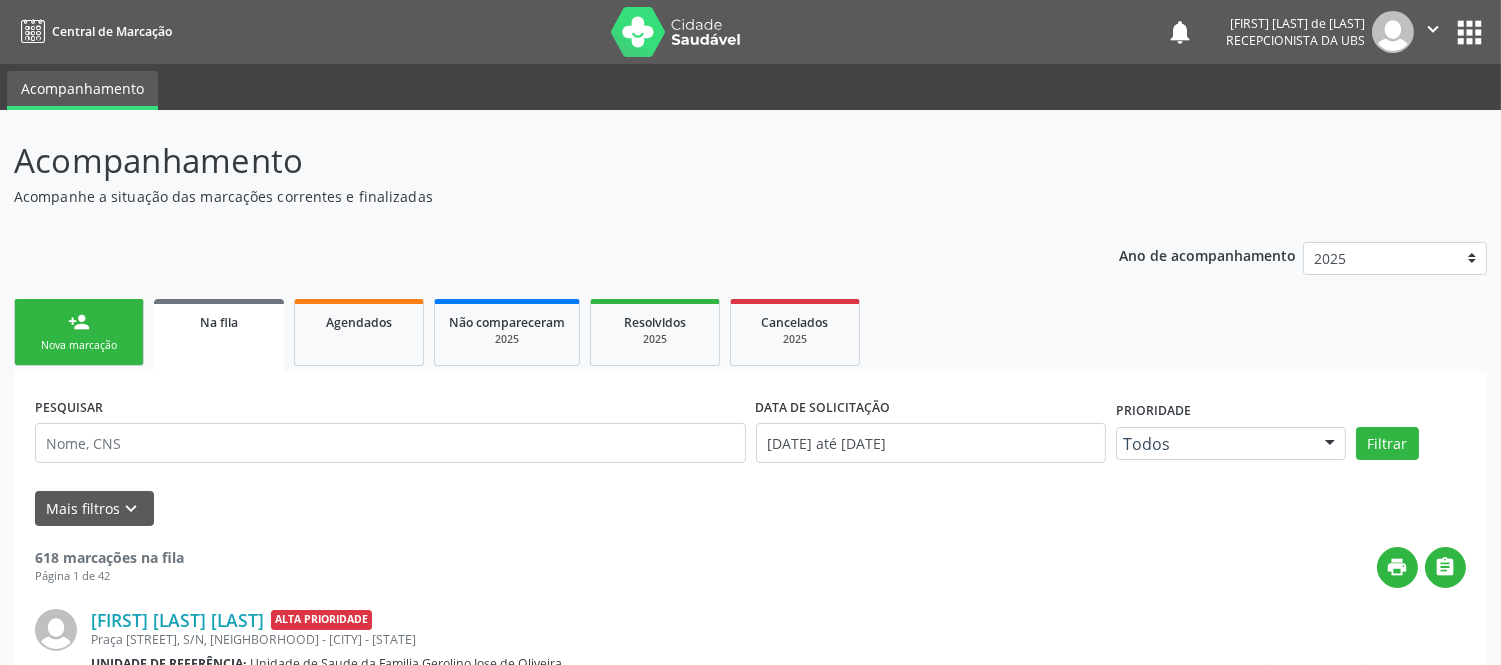 click on "person_add
Nova marcação" at bounding box center [79, 332] 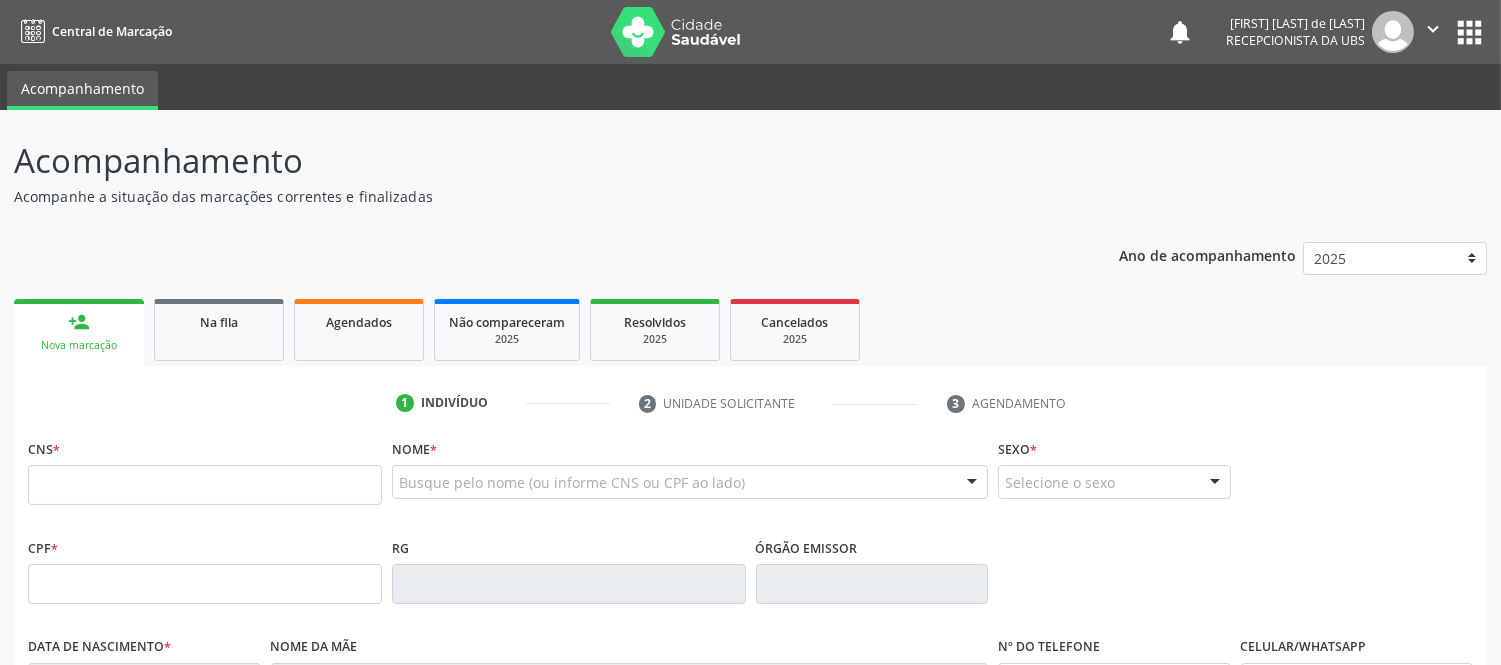 scroll, scrollTop: 222, scrollLeft: 0, axis: vertical 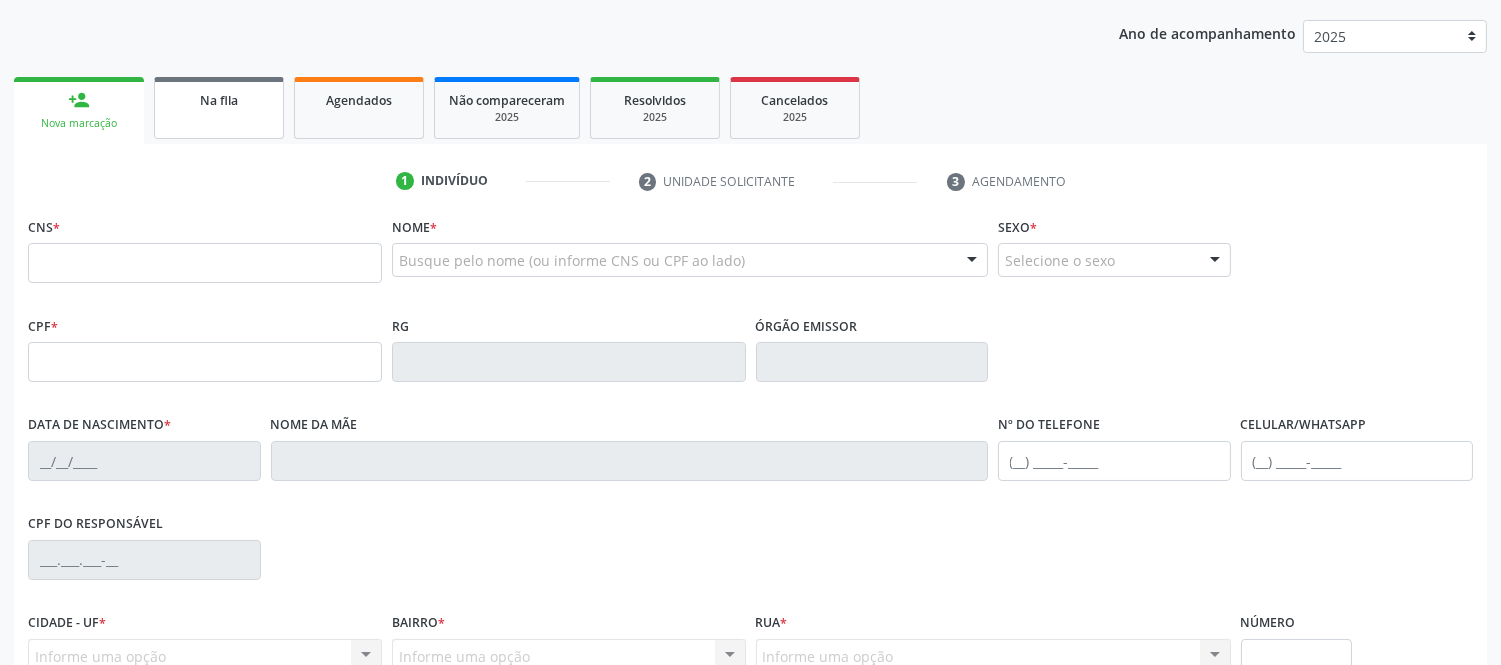 click on "Na fila" at bounding box center [219, 99] 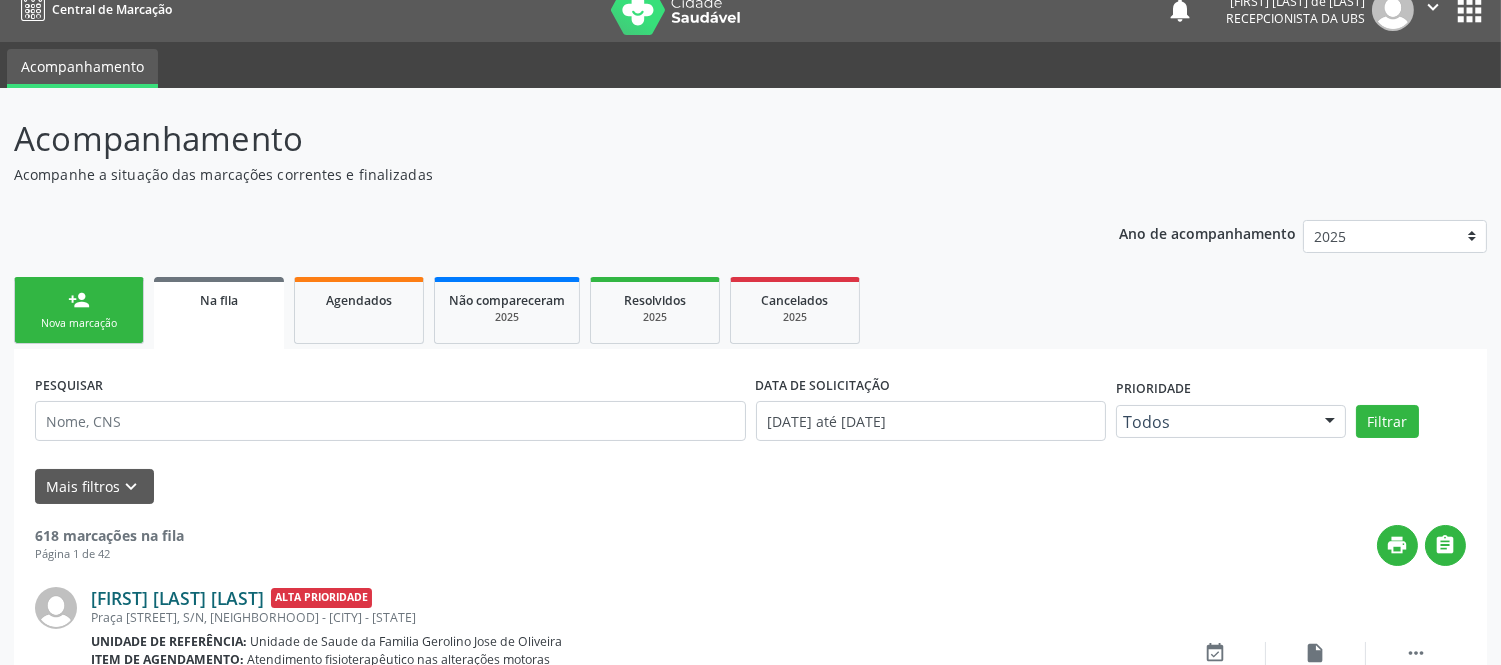 scroll, scrollTop: 222, scrollLeft: 0, axis: vertical 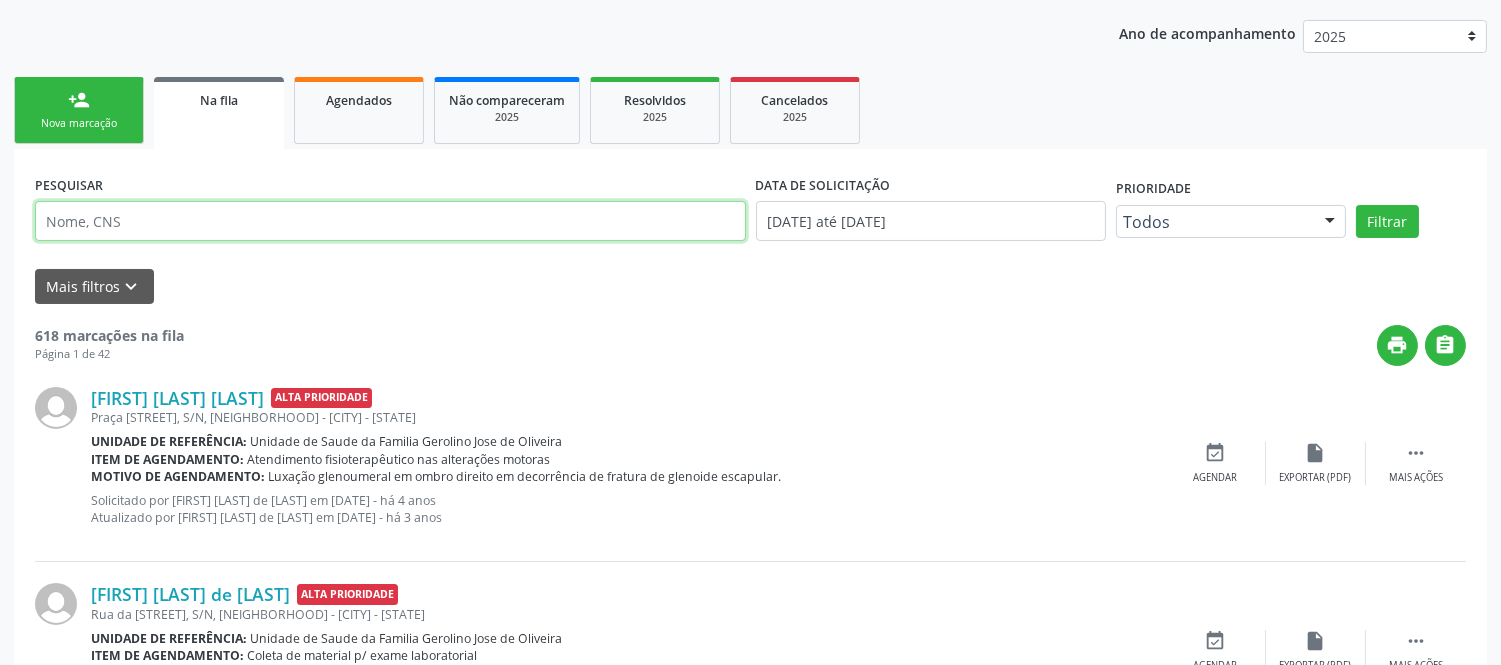 click at bounding box center (390, 221) 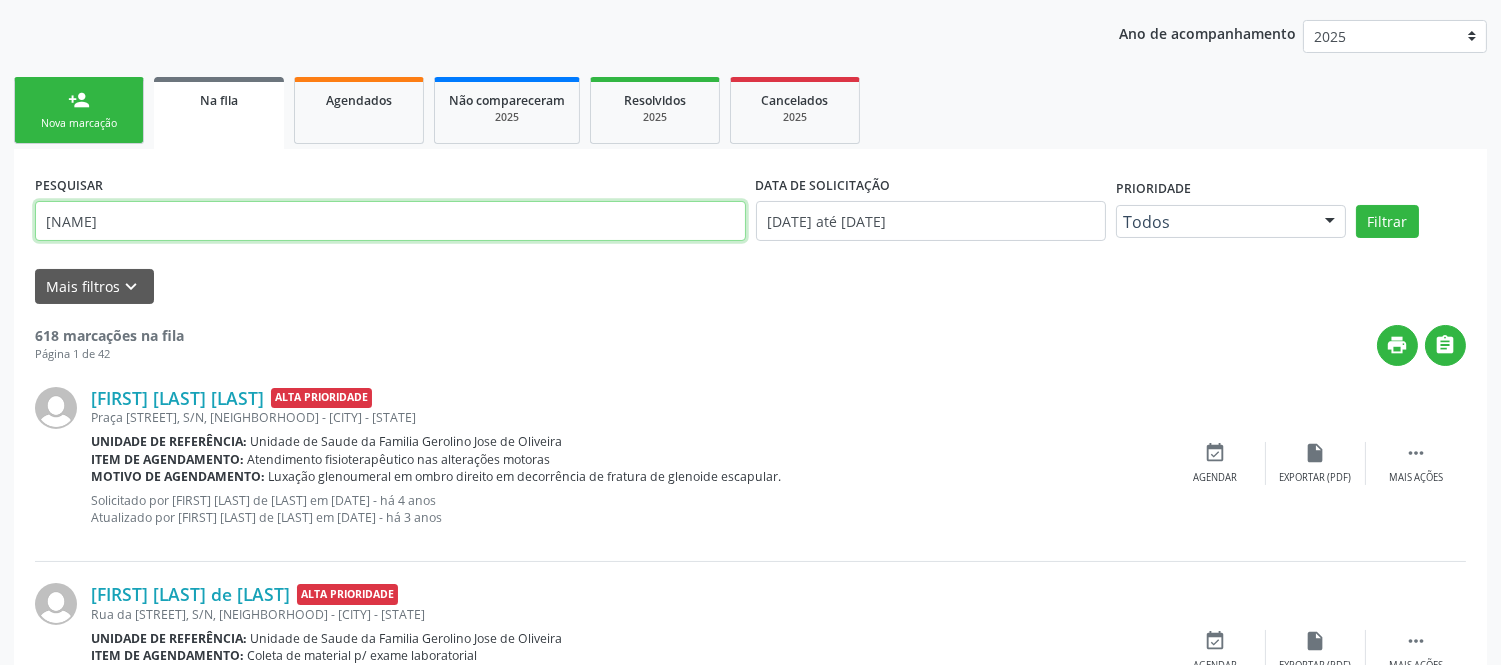 type on "[NAME]" 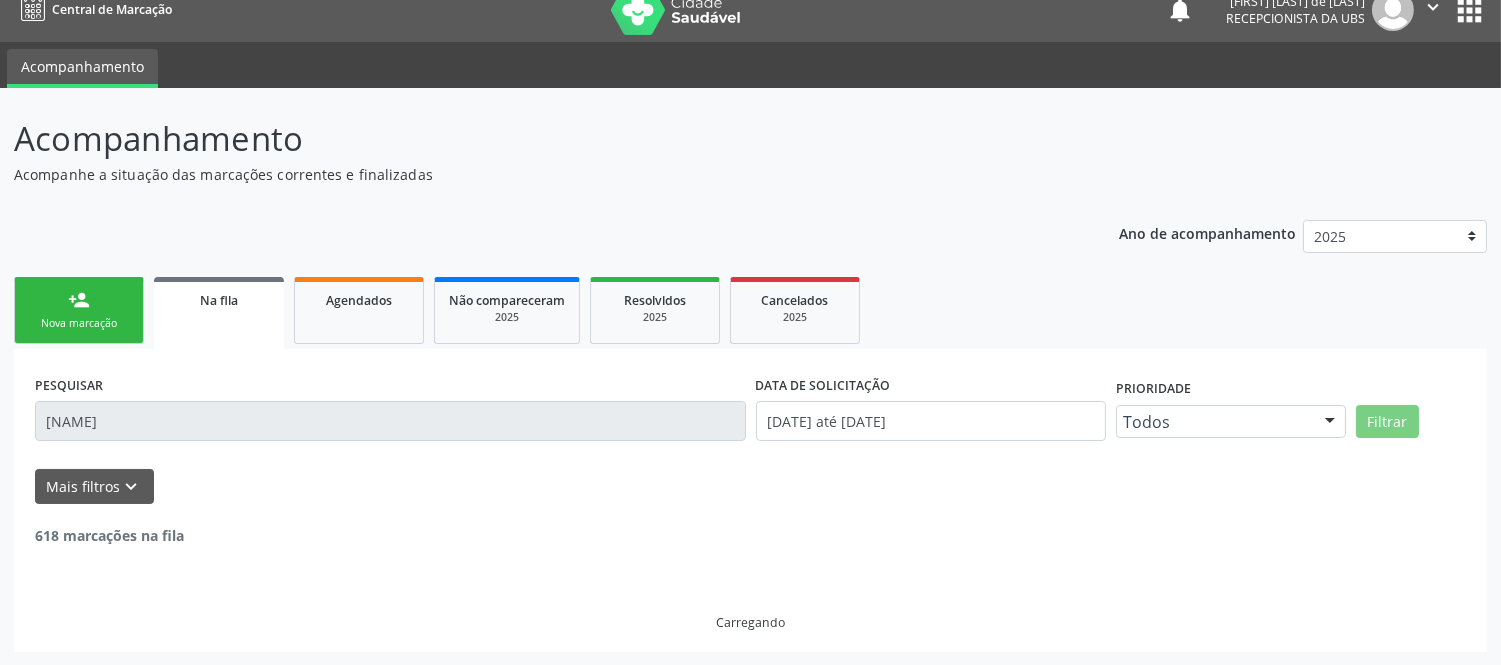scroll, scrollTop: 0, scrollLeft: 0, axis: both 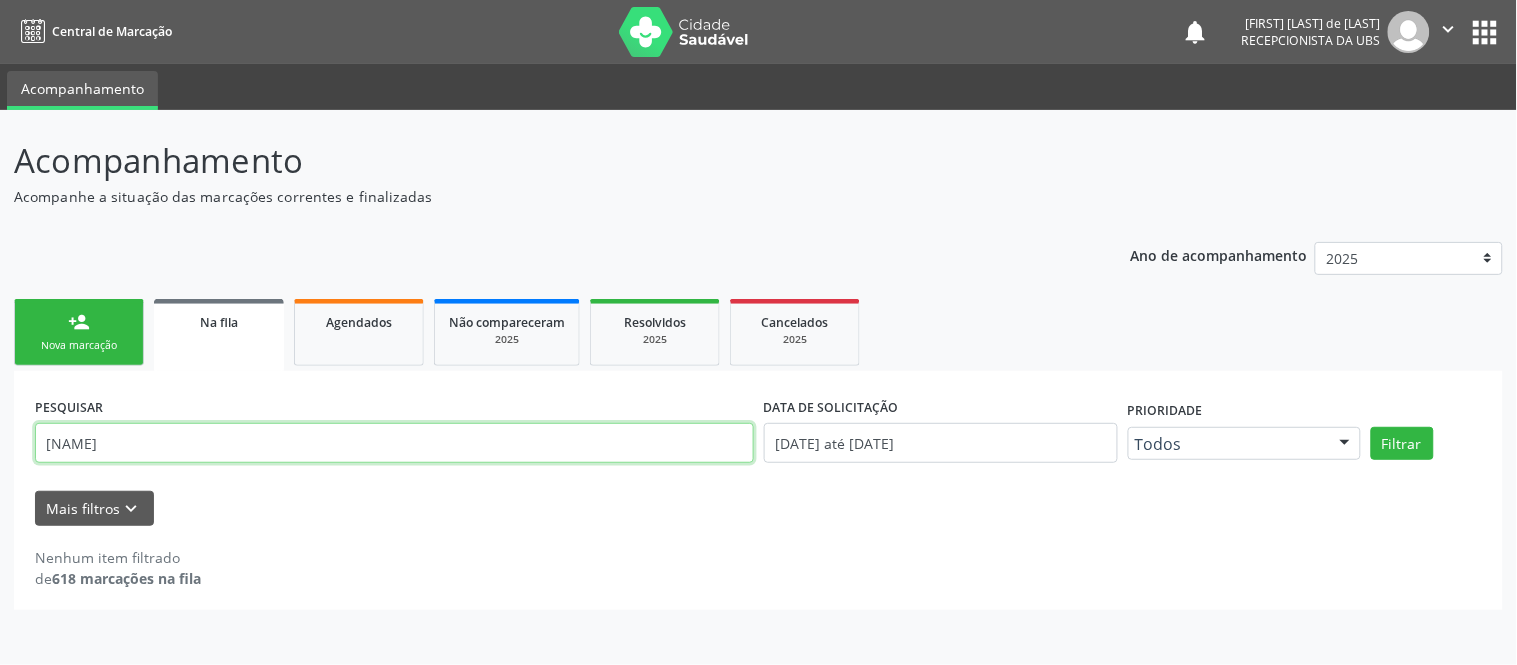 click on "[NAME]" at bounding box center (394, 443) 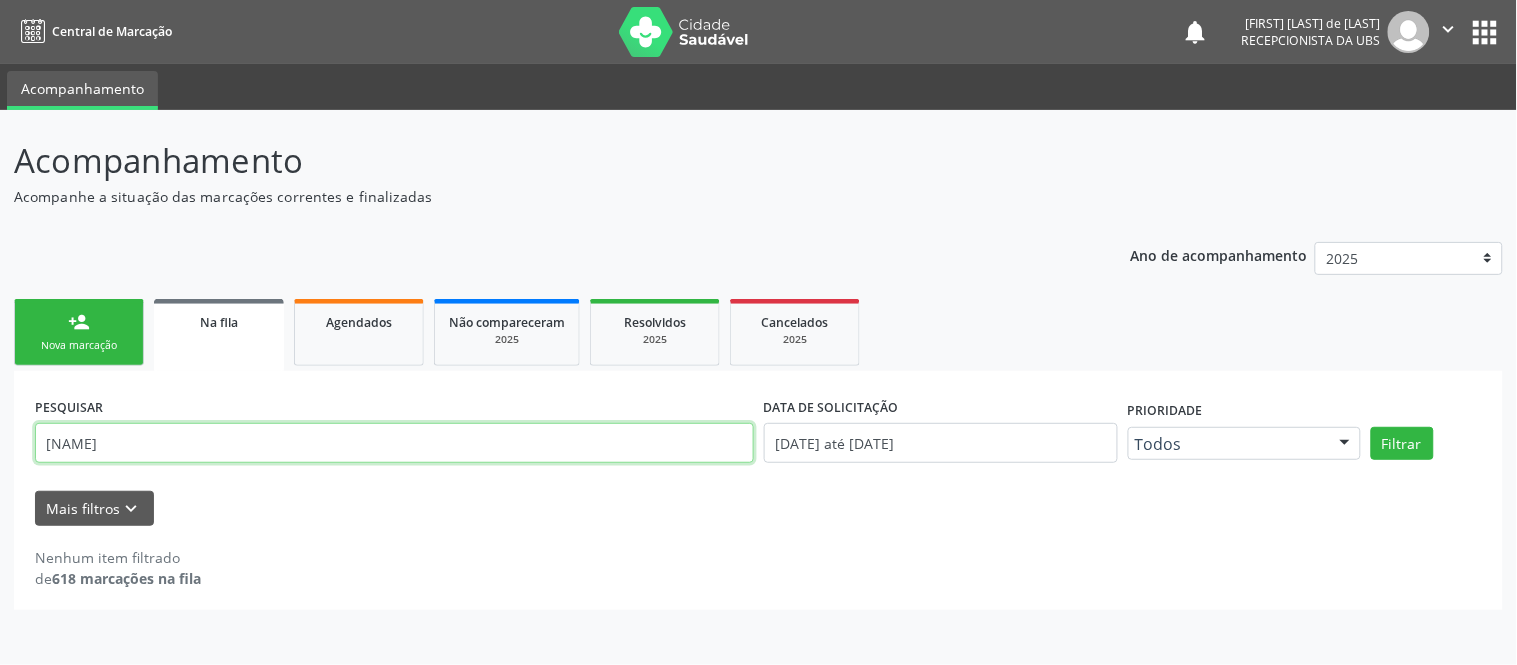 click on "[NAME]" at bounding box center (394, 443) 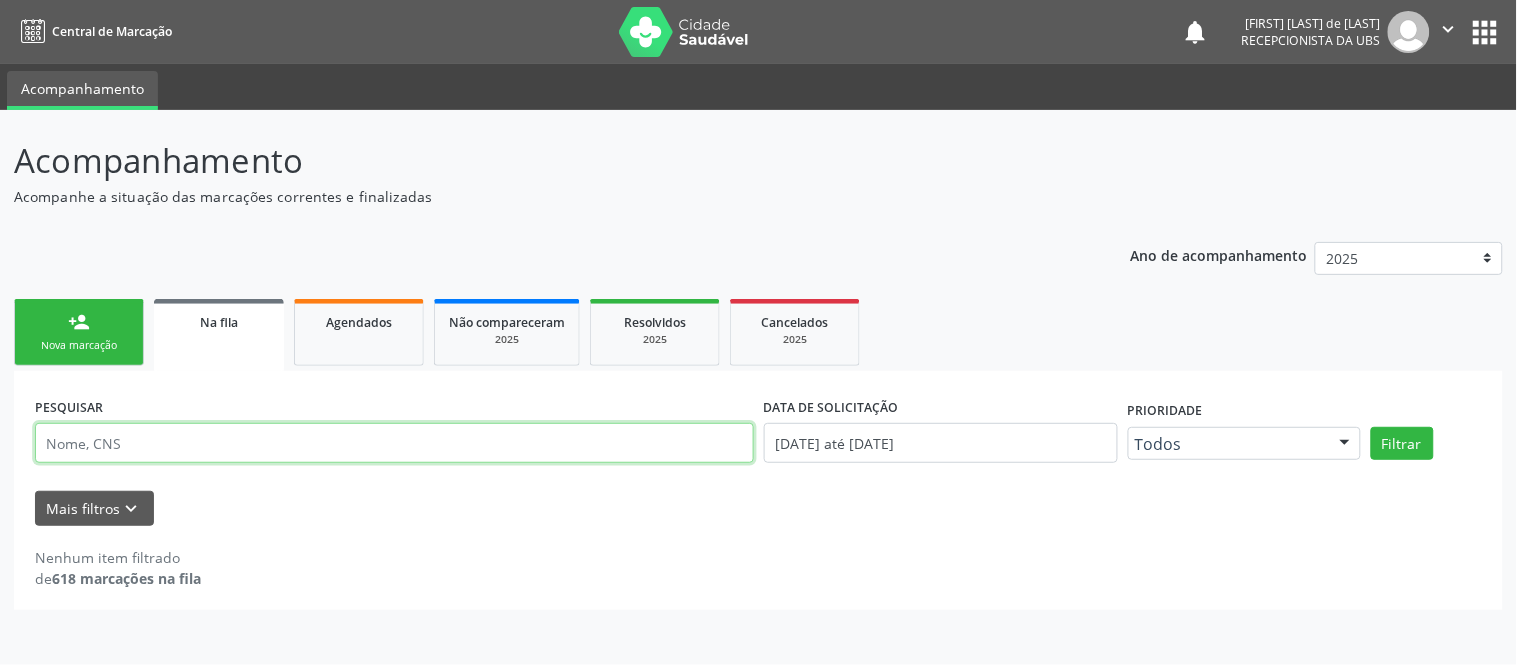 type 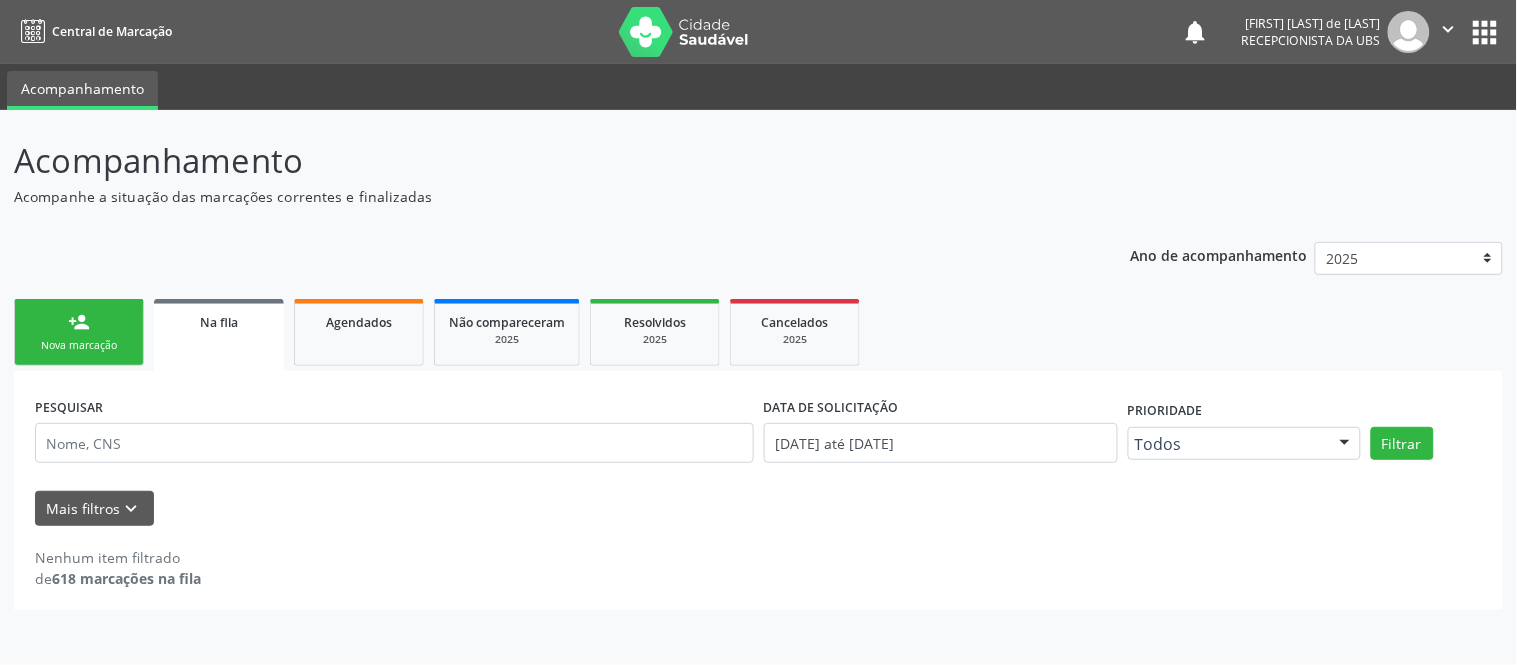 click on "person_add
Nova marcação" at bounding box center [79, 332] 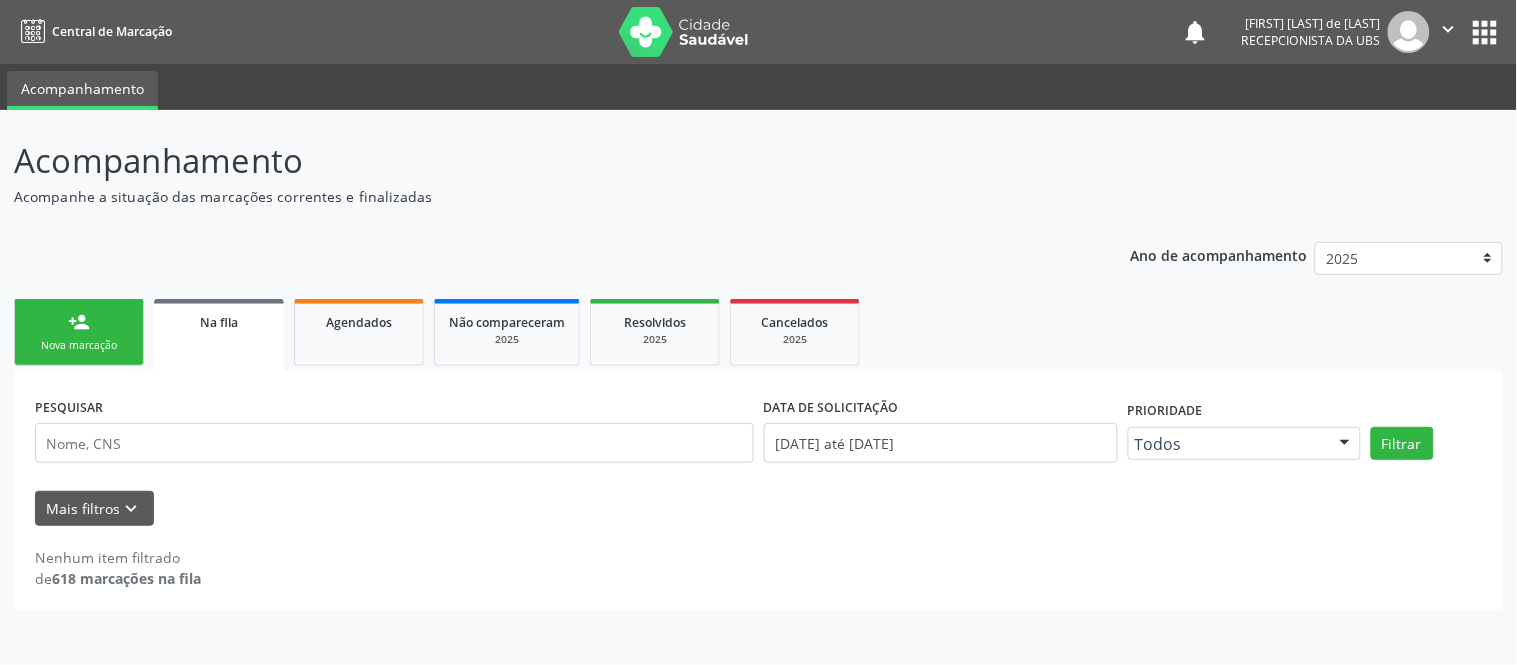 click on "person_add
Nova marcação" at bounding box center (79, 332) 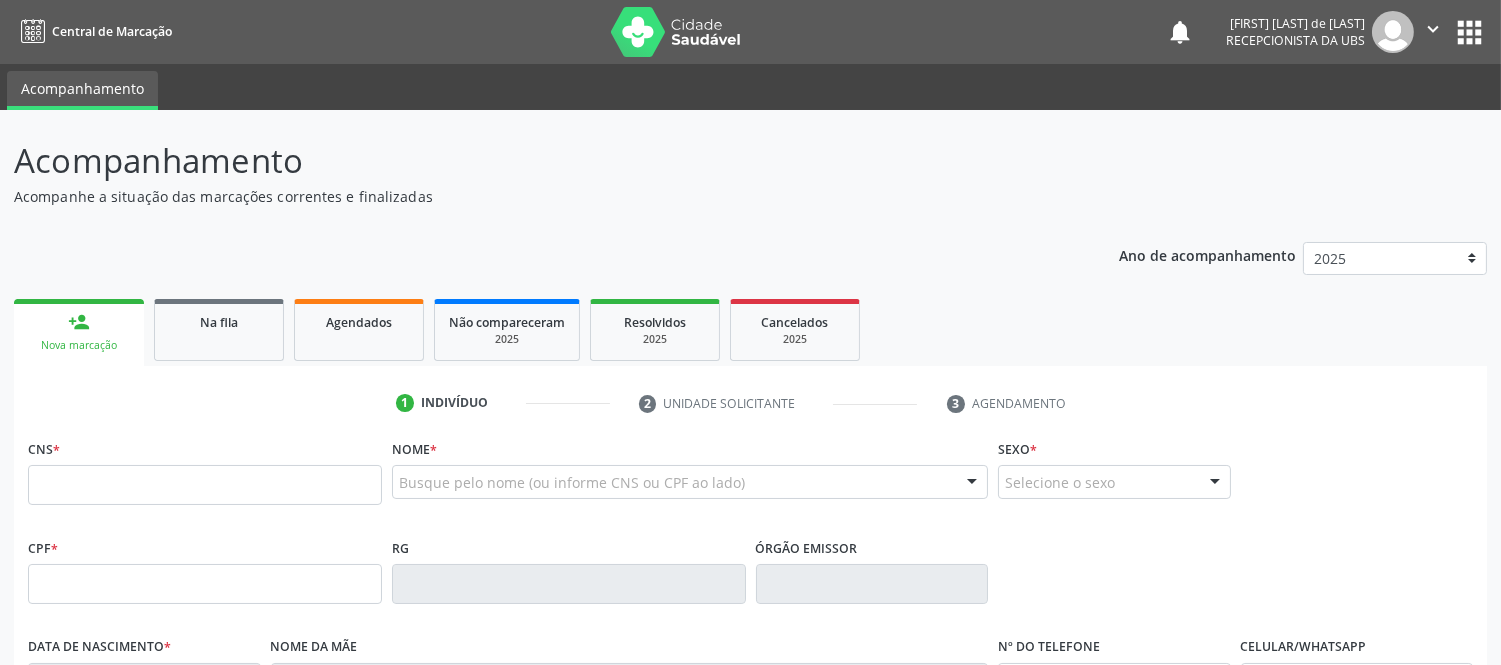 scroll, scrollTop: 222, scrollLeft: 0, axis: vertical 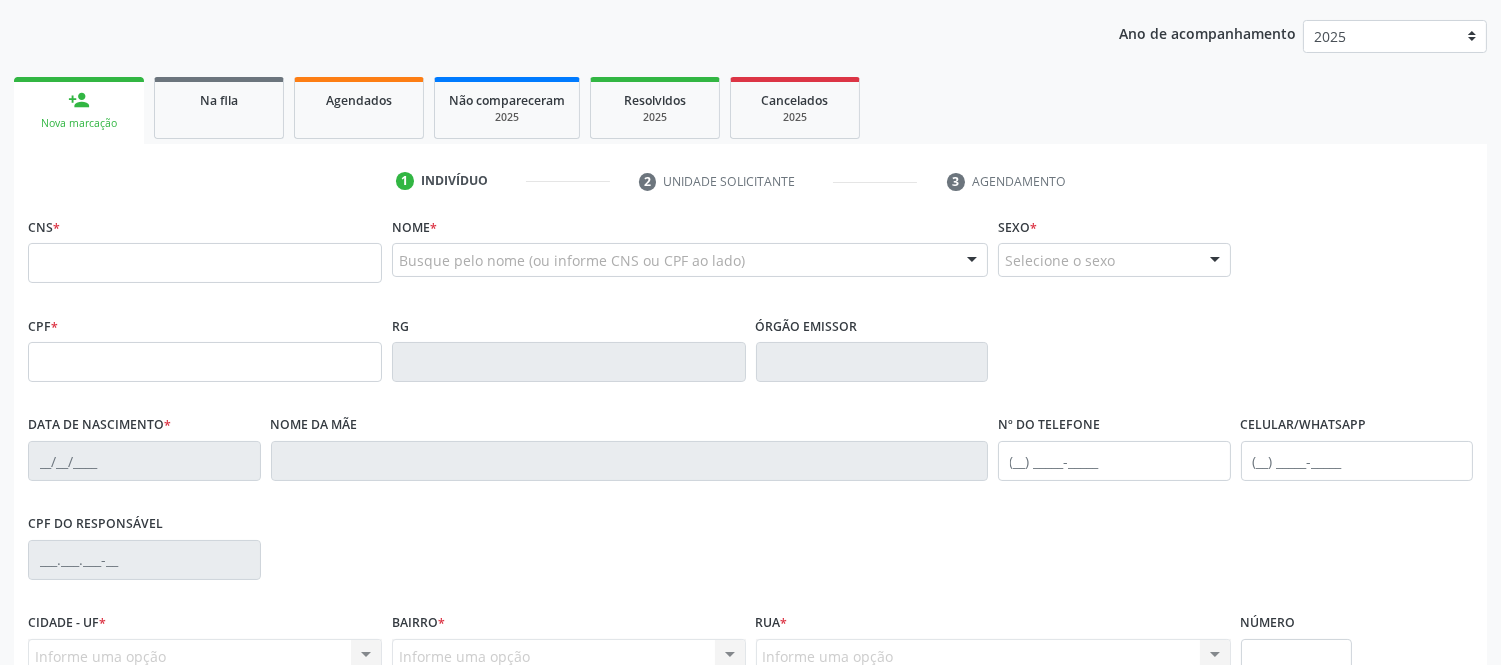 click on "person_add
Nova marcação" at bounding box center [79, 110] 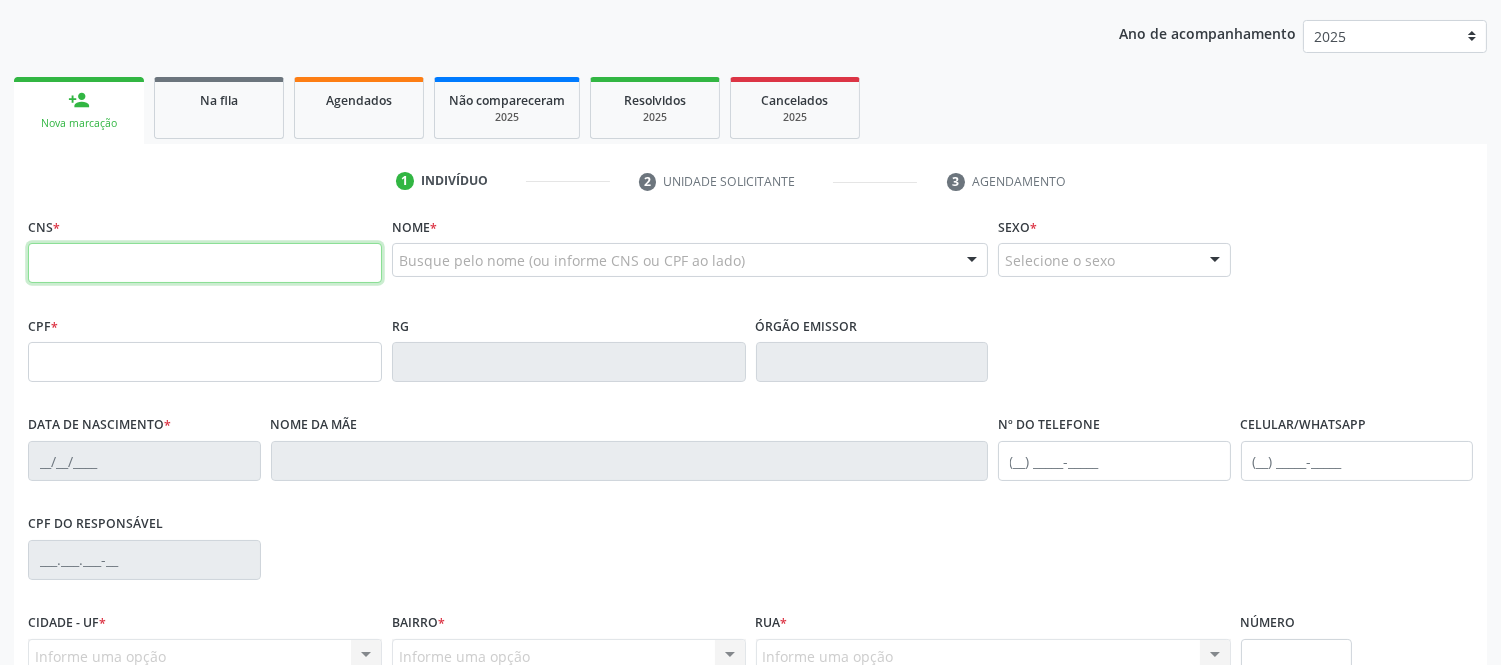 click at bounding box center [205, 263] 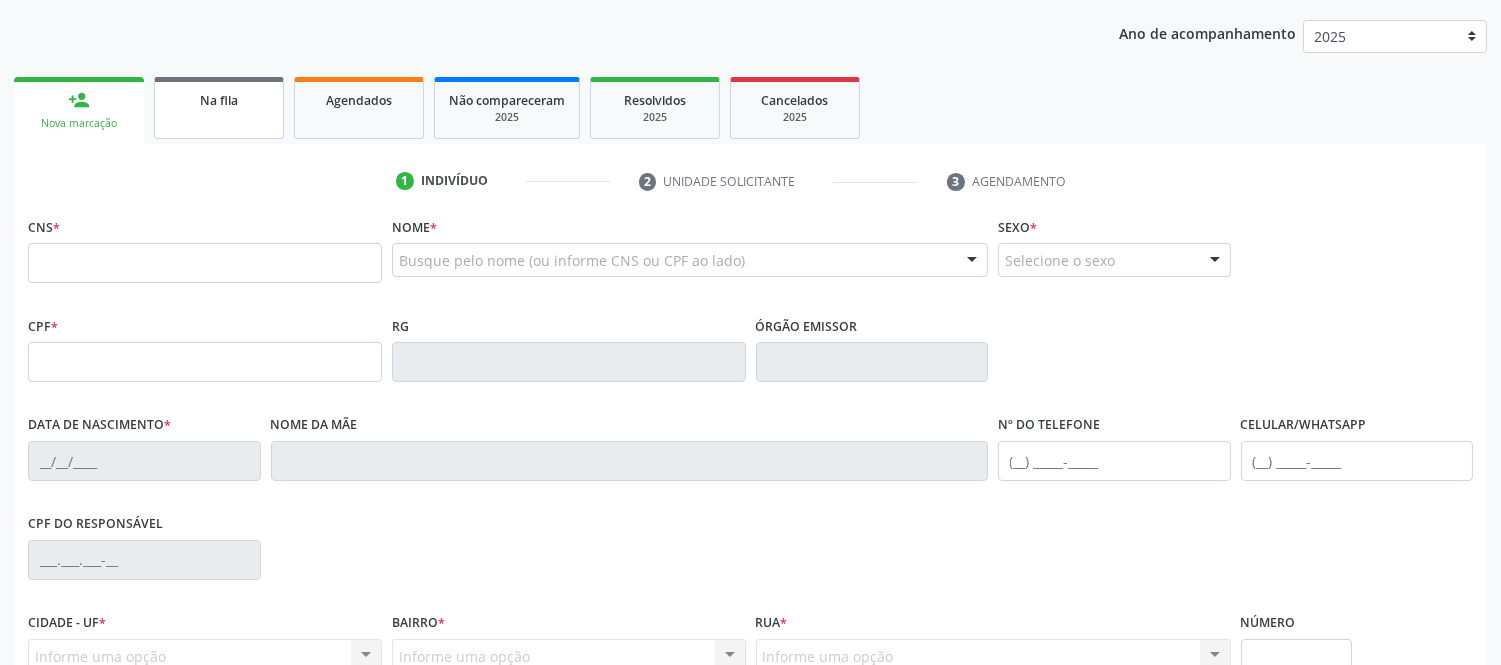 click on "Na fila" at bounding box center [219, 108] 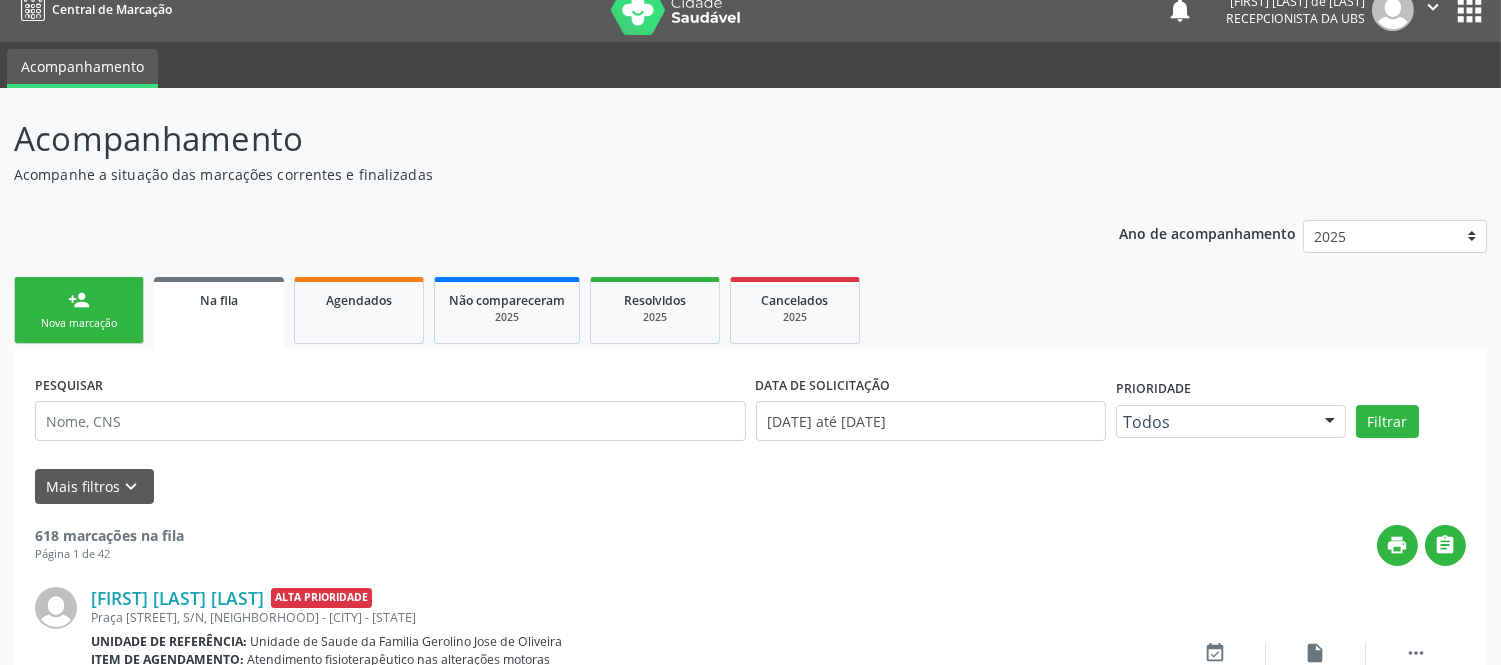 scroll, scrollTop: 222, scrollLeft: 0, axis: vertical 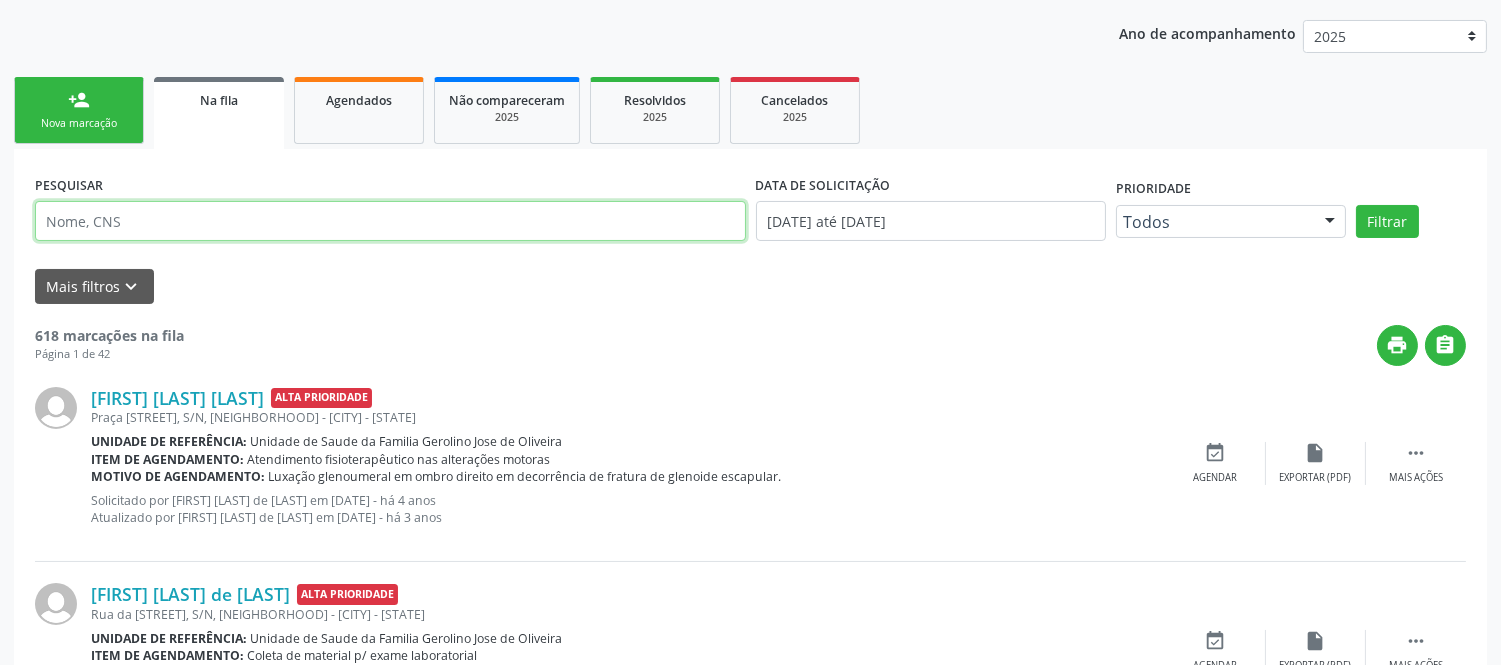 click at bounding box center [390, 221] 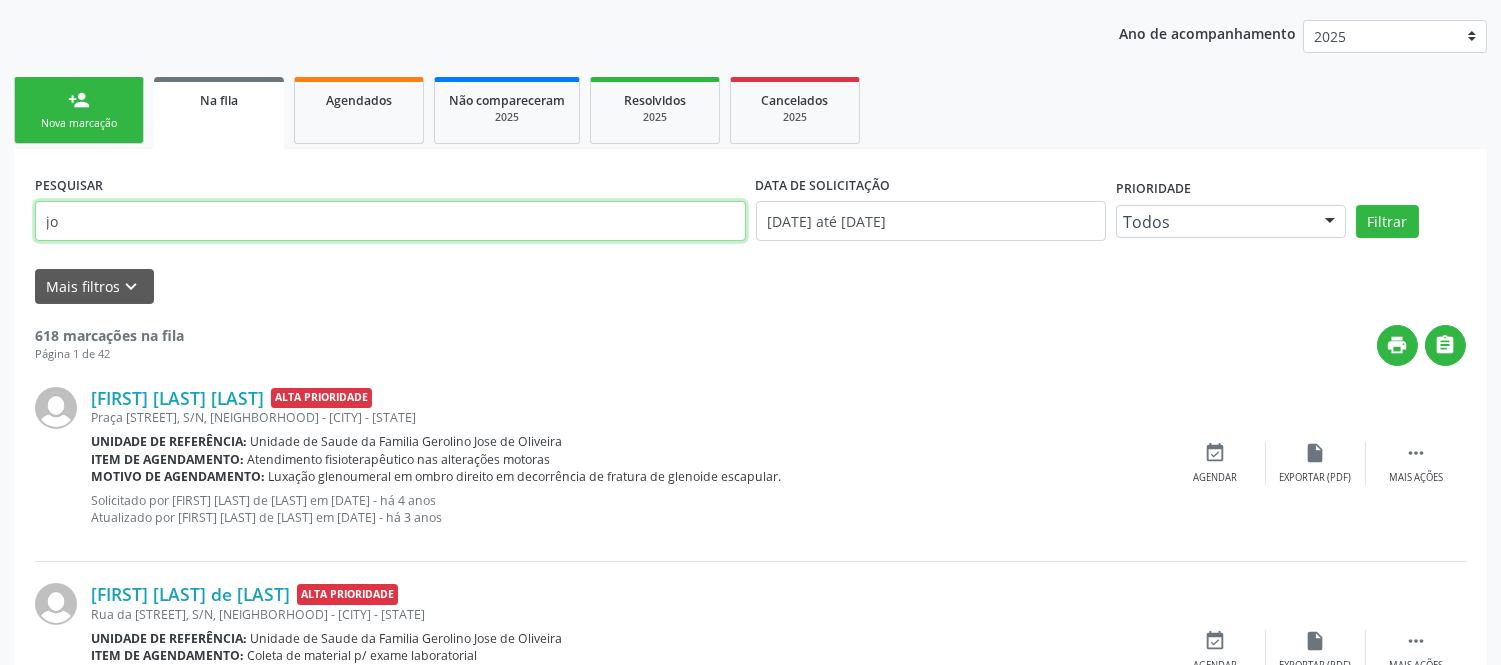 type on "j" 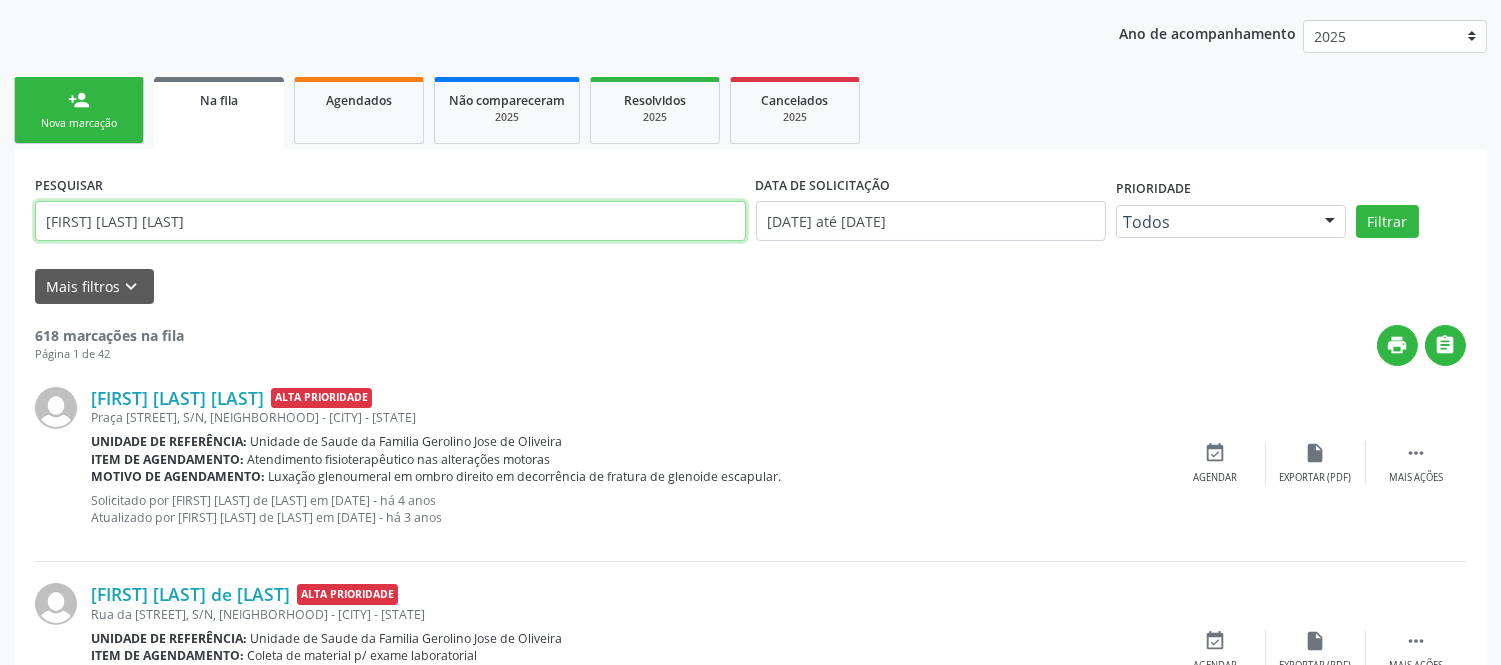 type on "[FIRST] [LAST] [LAST]" 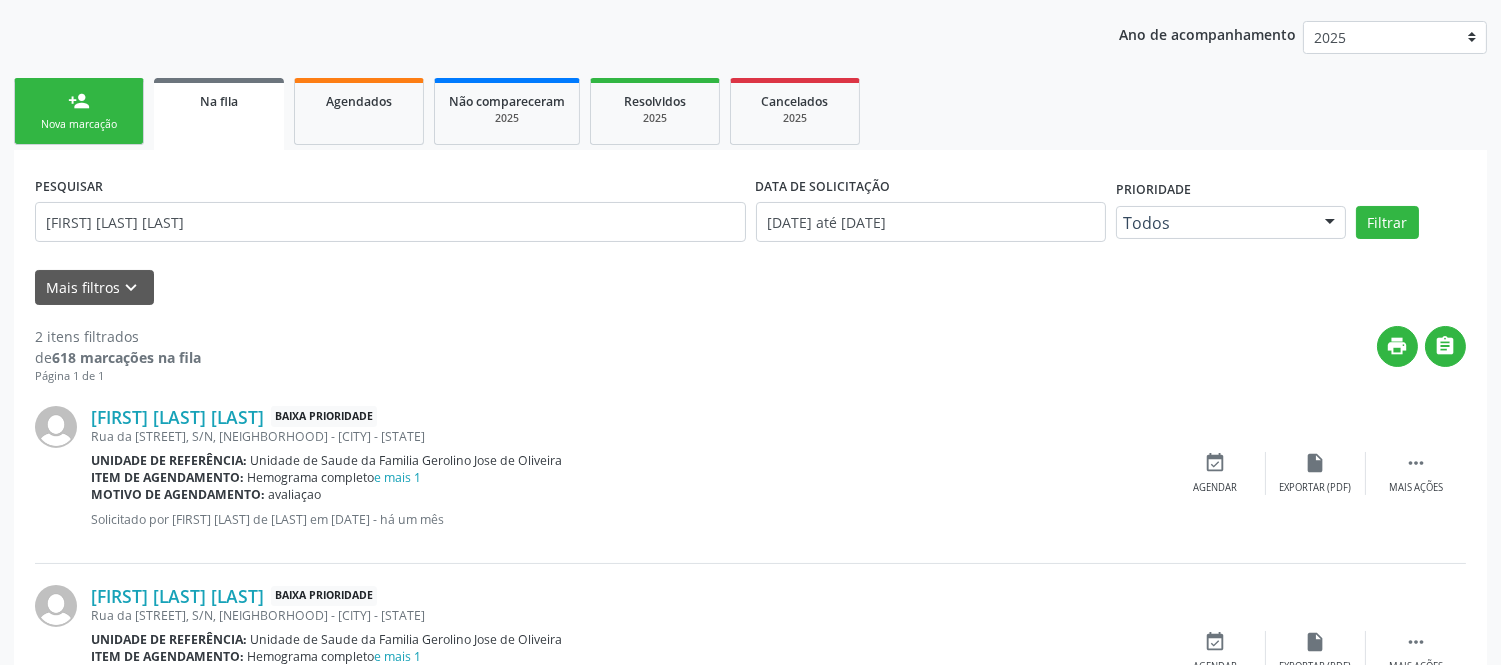 scroll, scrollTop: 332, scrollLeft: 0, axis: vertical 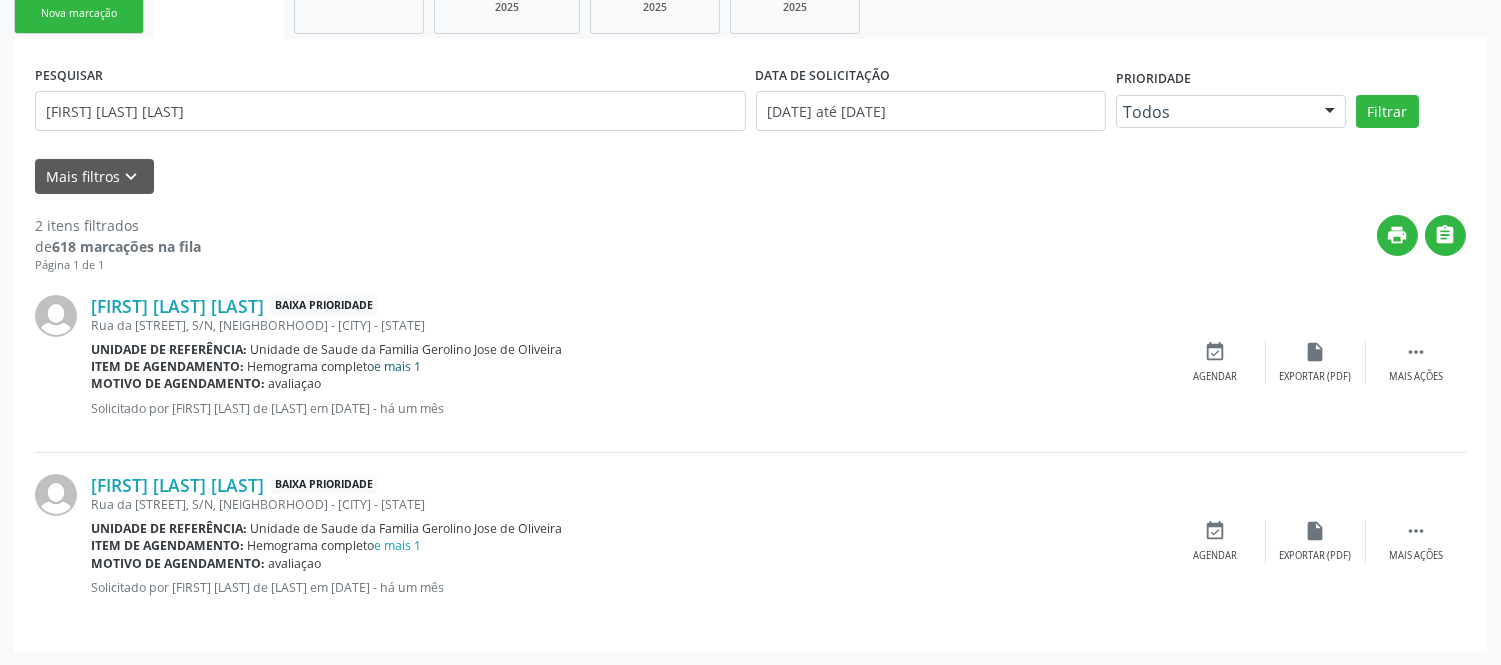 click on "e mais 1" at bounding box center (398, 366) 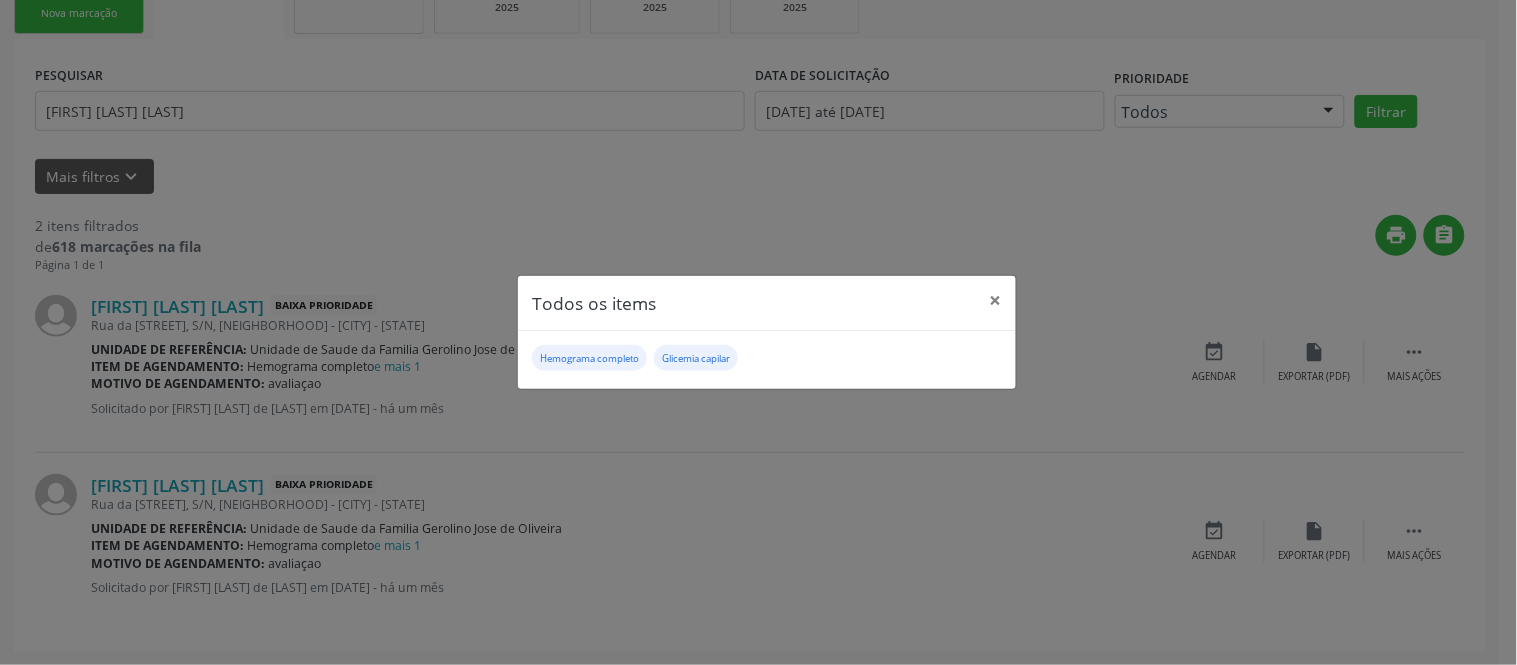 click on "Todos os items × Hemograma completo Glicemia capilar" at bounding box center (758, 332) 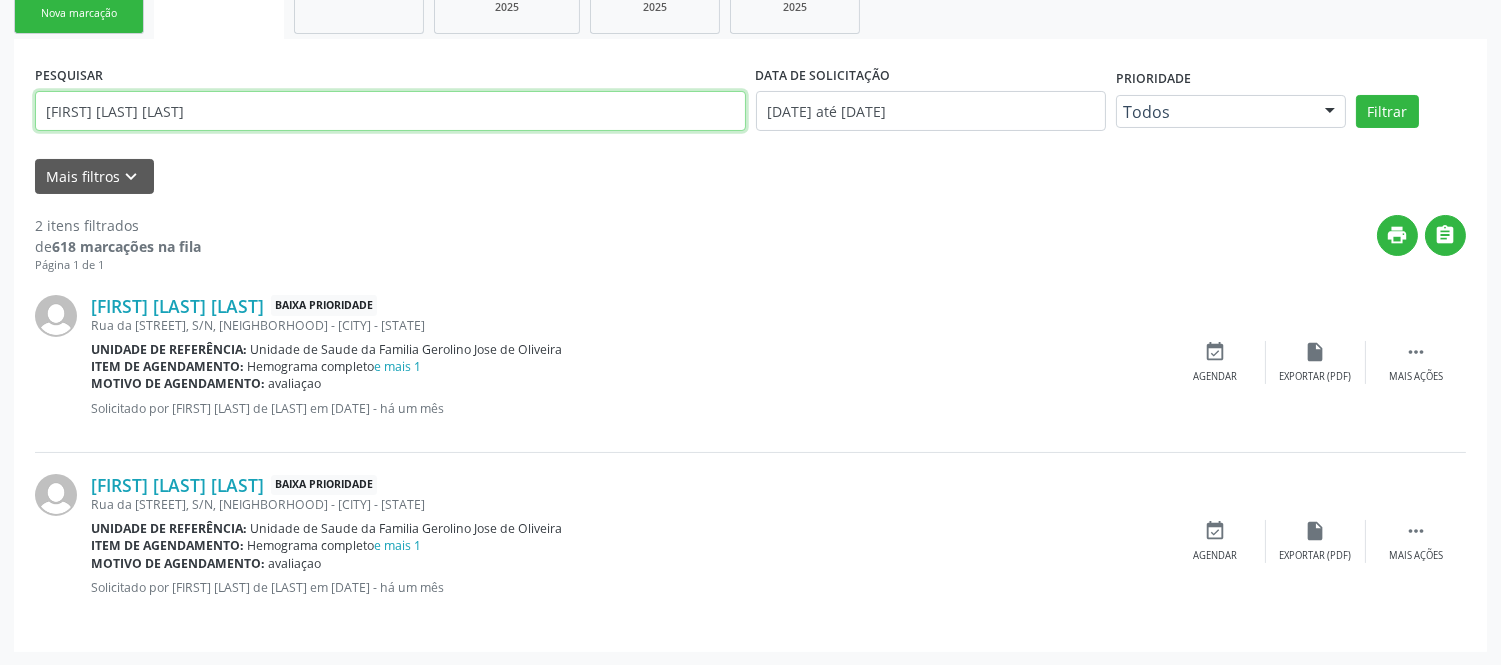 click on "[FIRST] [LAST] [LAST]" at bounding box center (390, 111) 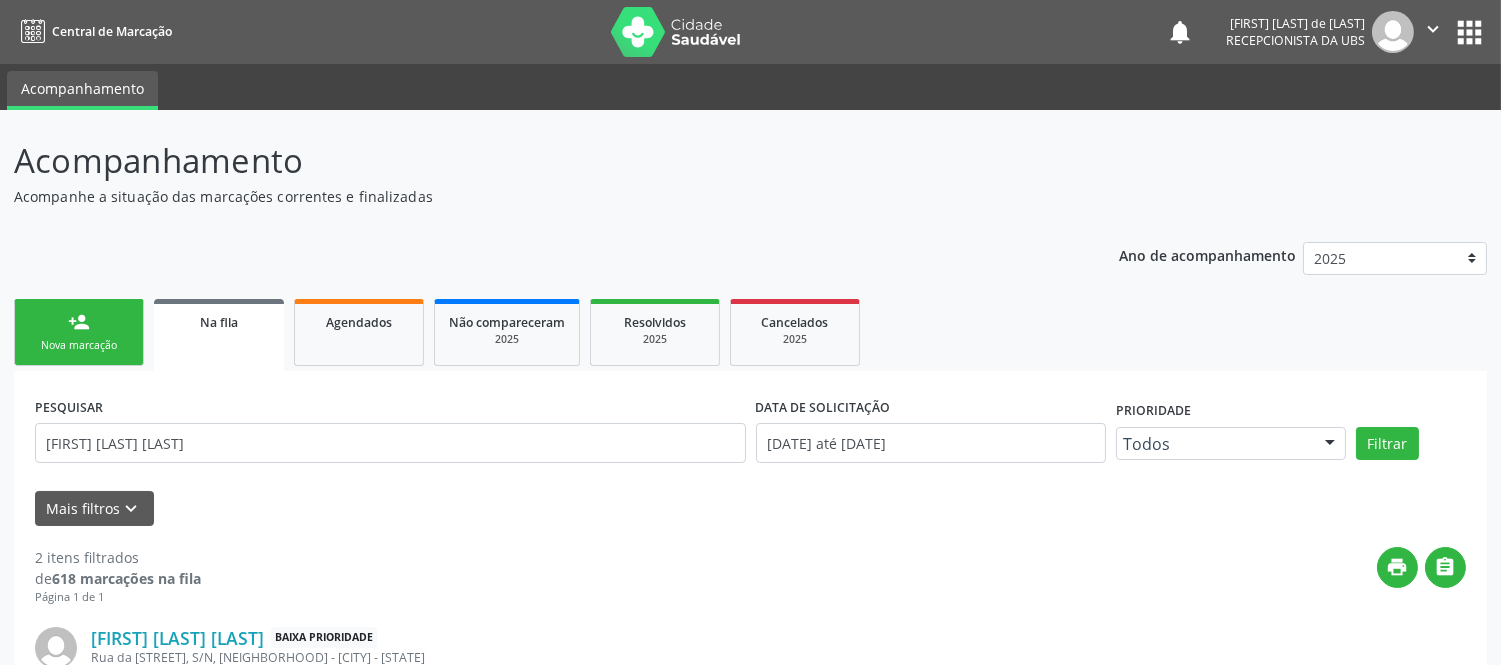 click on "person_add
Nova marcação" at bounding box center [79, 332] 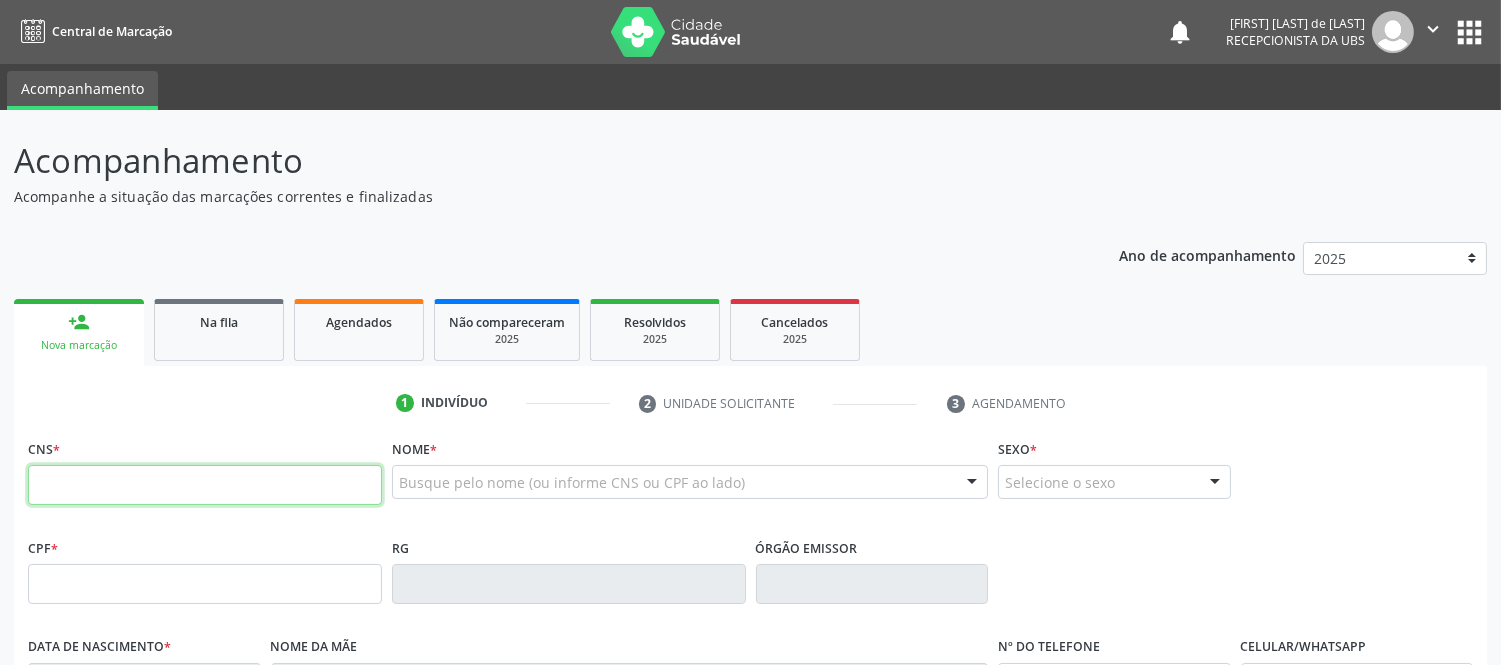 click at bounding box center (205, 485) 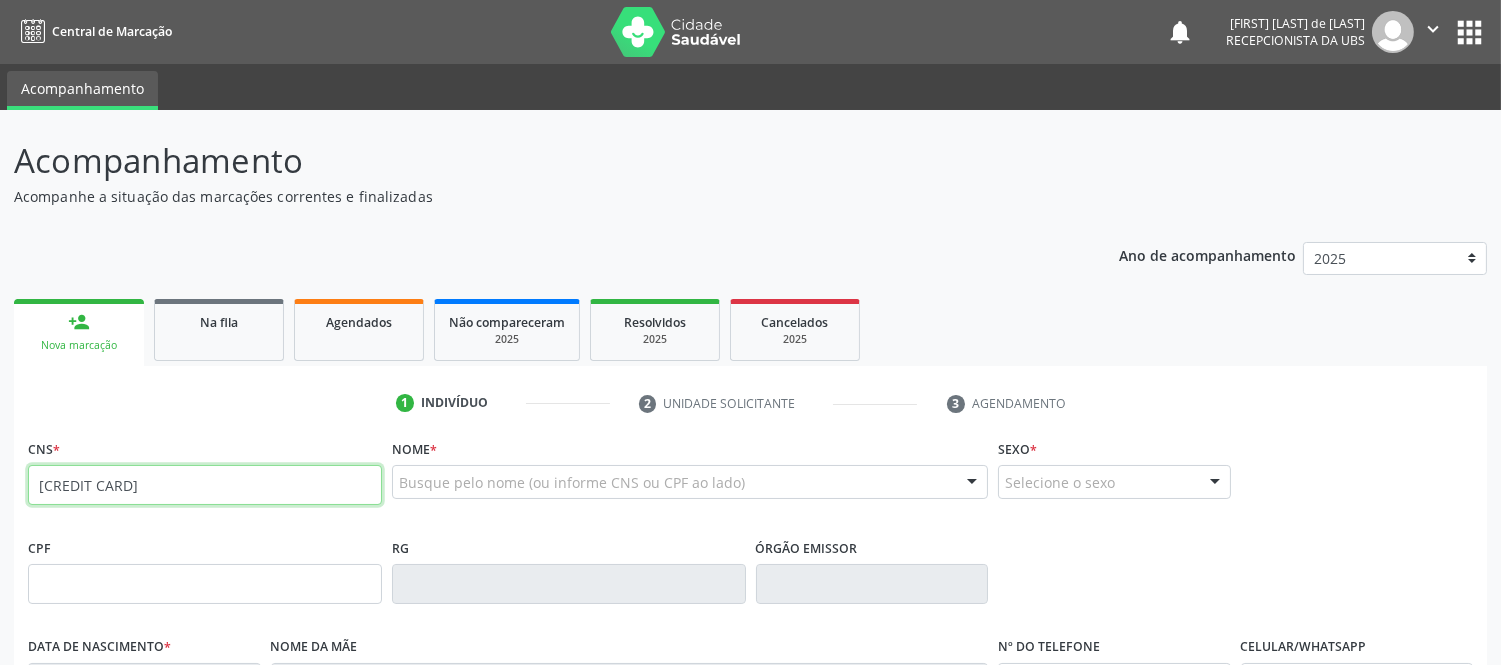 type on "[CREDIT CARD]" 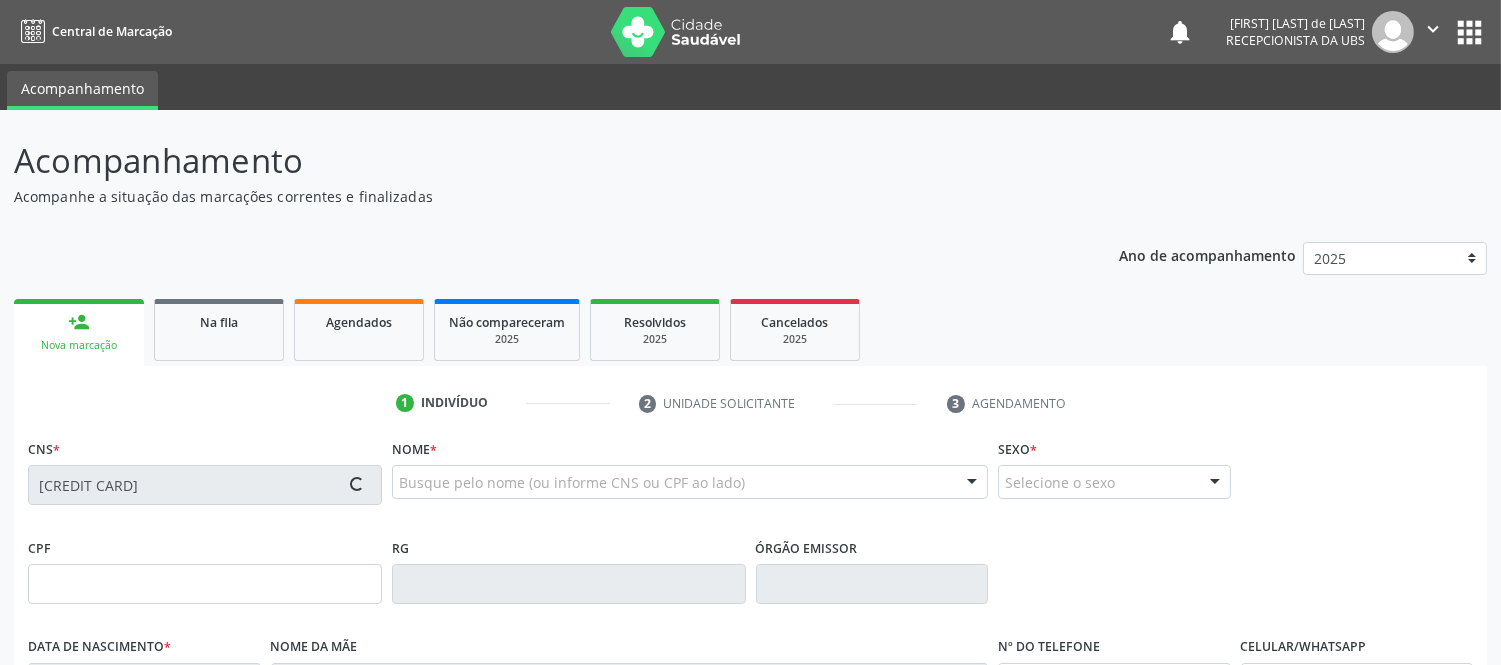 type on "[CPF]" 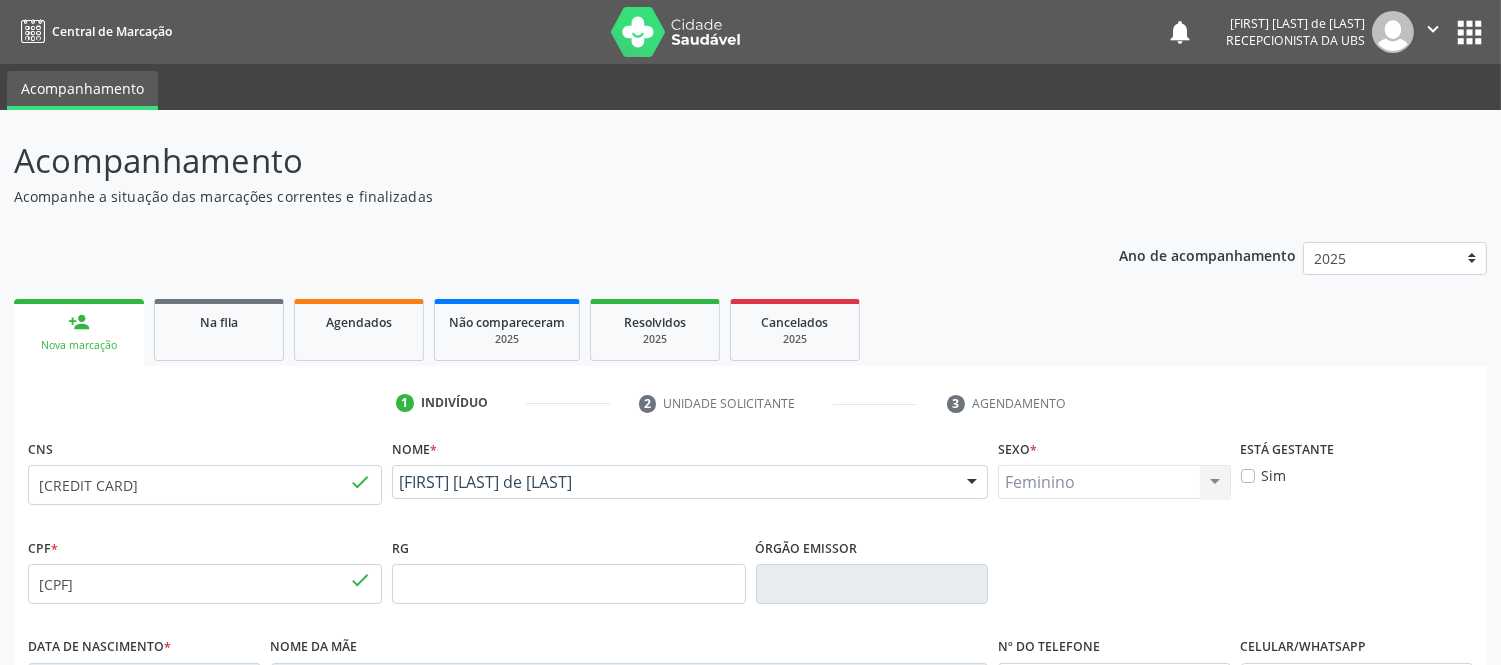 scroll, scrollTop: 417, scrollLeft: 0, axis: vertical 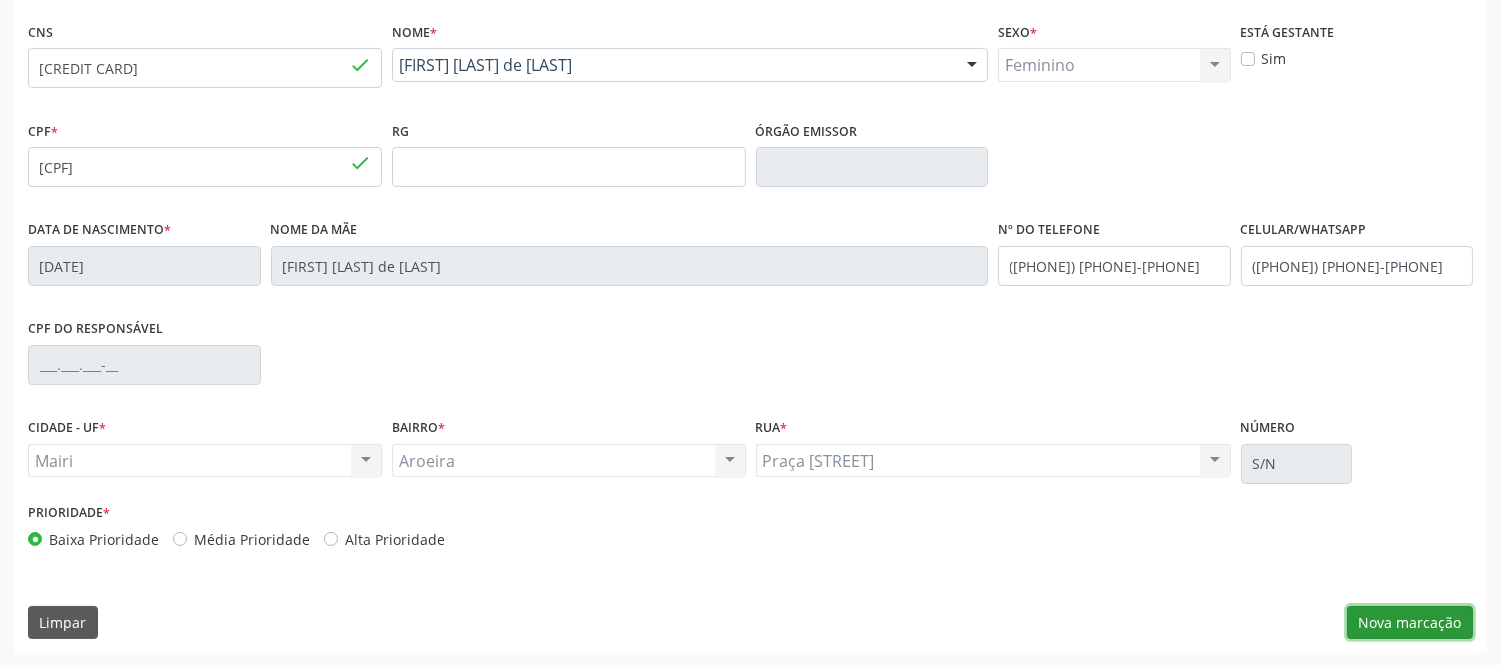 click on "Nova marcação" at bounding box center (1410, 623) 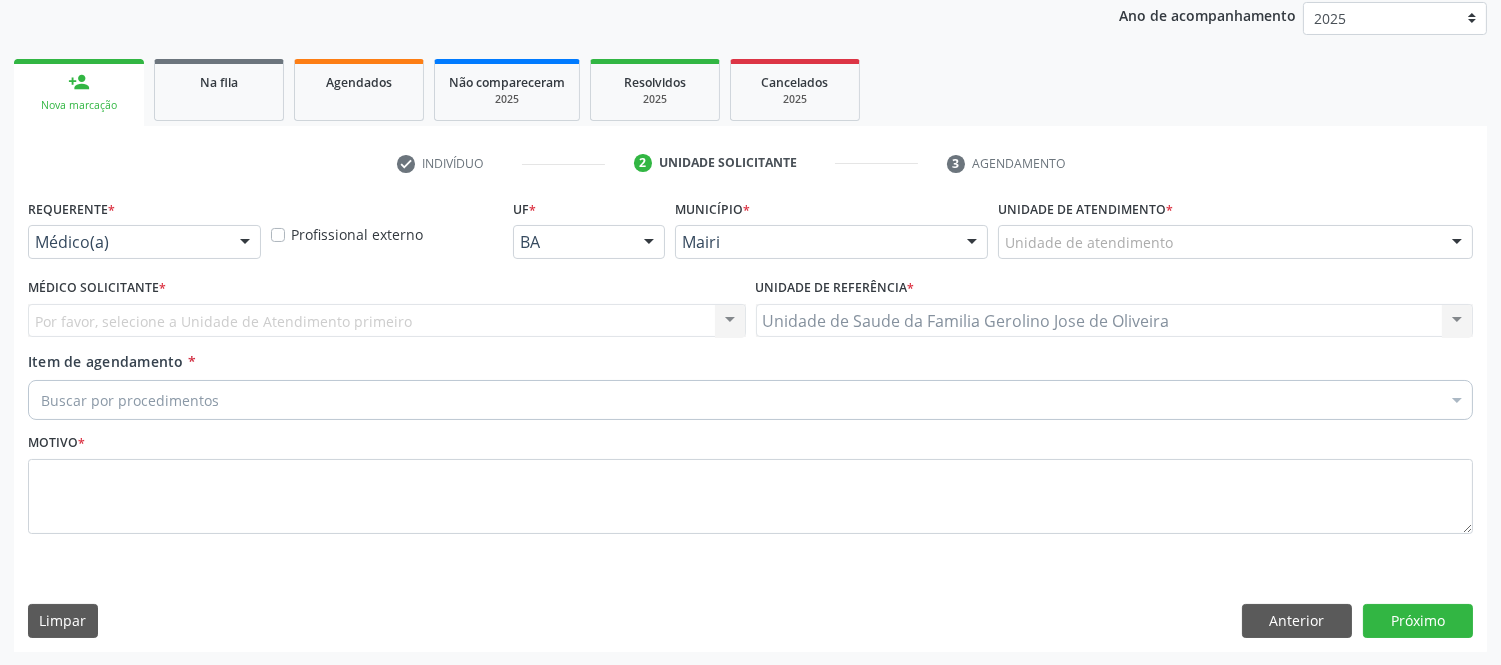 click at bounding box center (1457, 243) 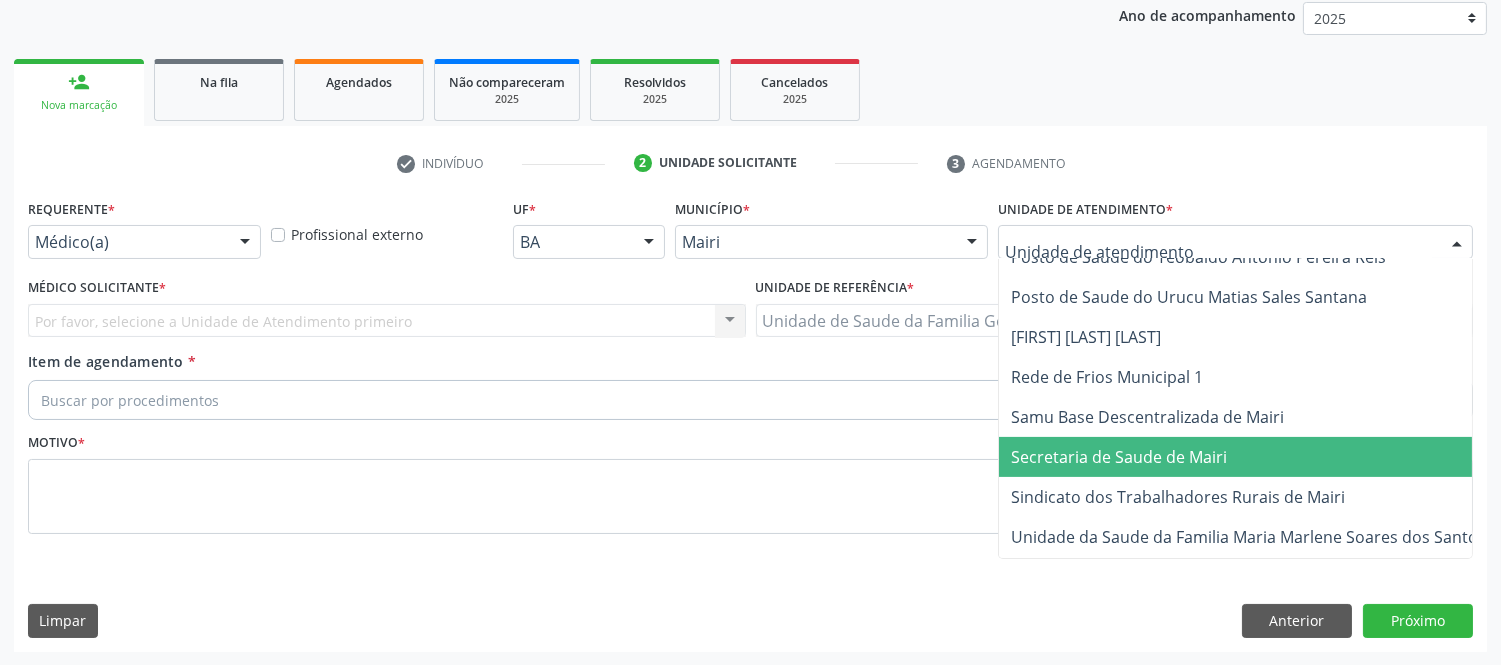 scroll, scrollTop: 1477, scrollLeft: 0, axis: vertical 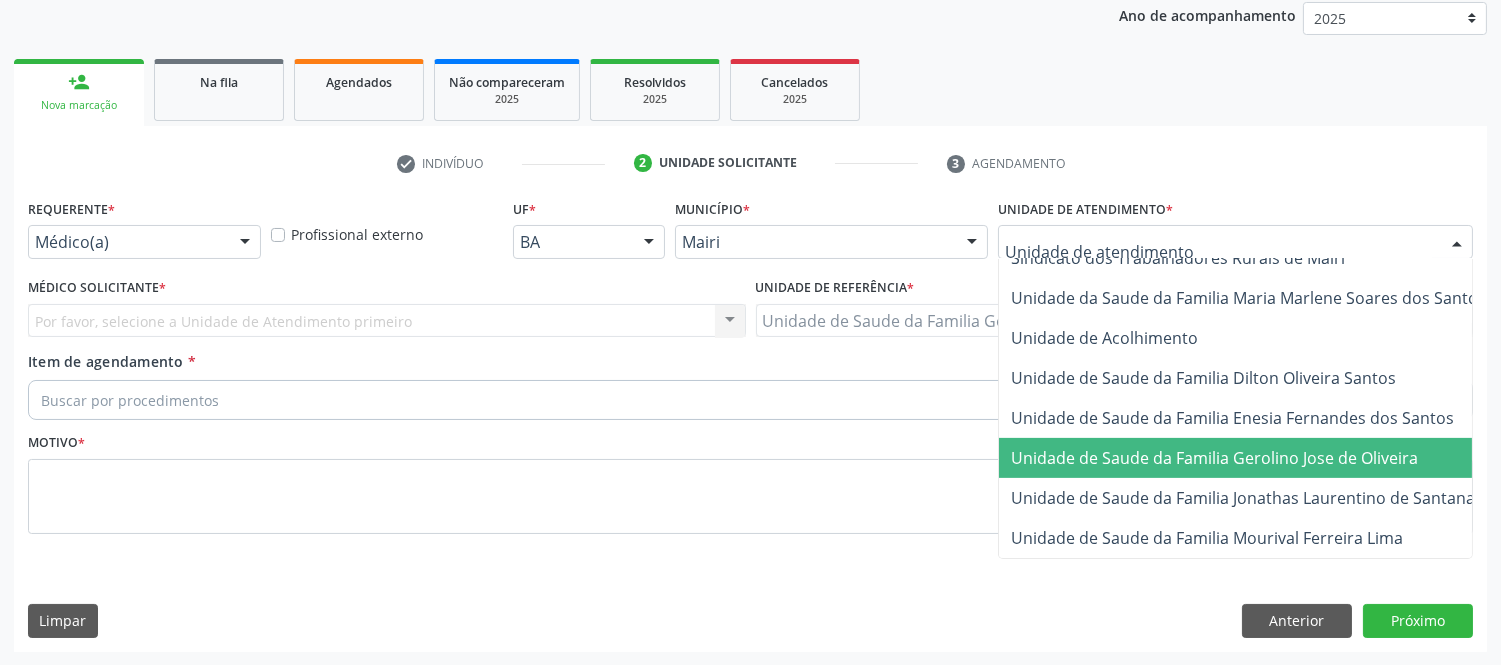 click on "Unidade de Saude da Familia Gerolino Jose de Oliveira" at bounding box center (1214, 458) 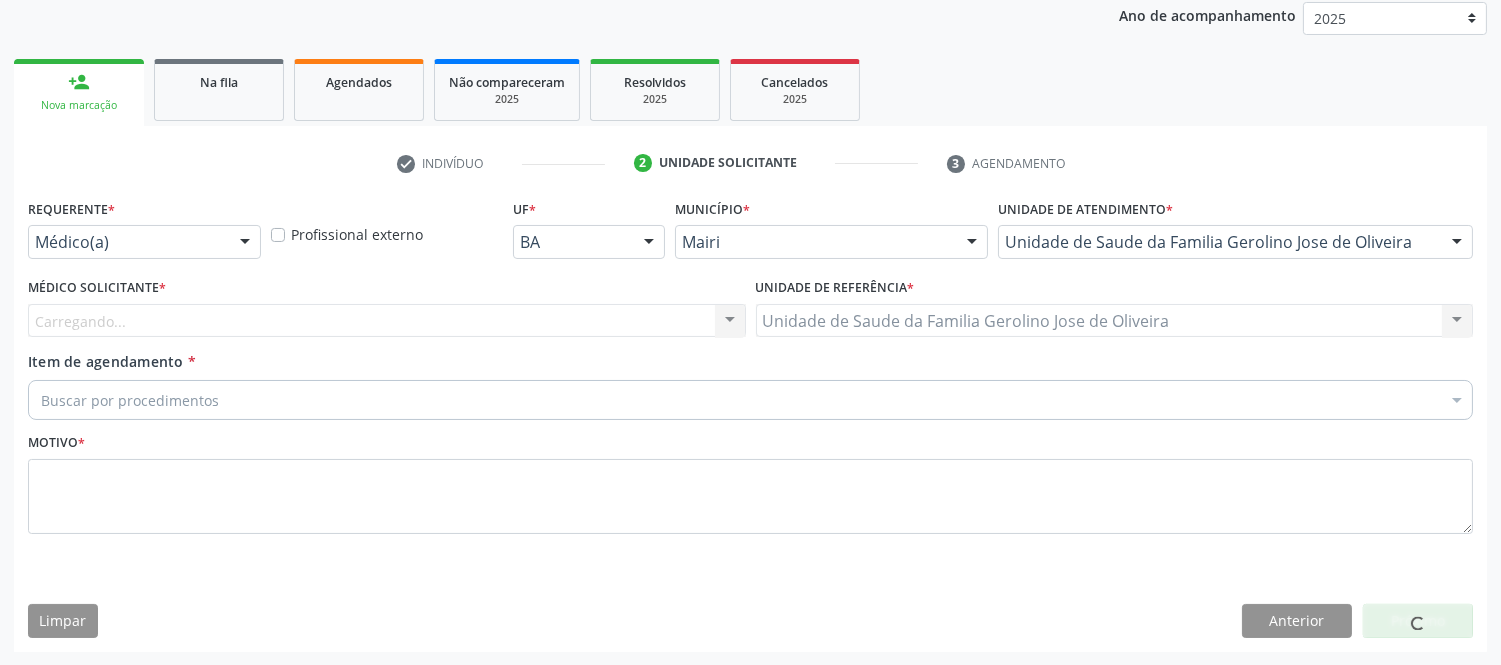 click on "Carregando...
Nenhum resultado encontrado para: "   "
Não há nenhuma opção para ser exibida." at bounding box center [387, 321] 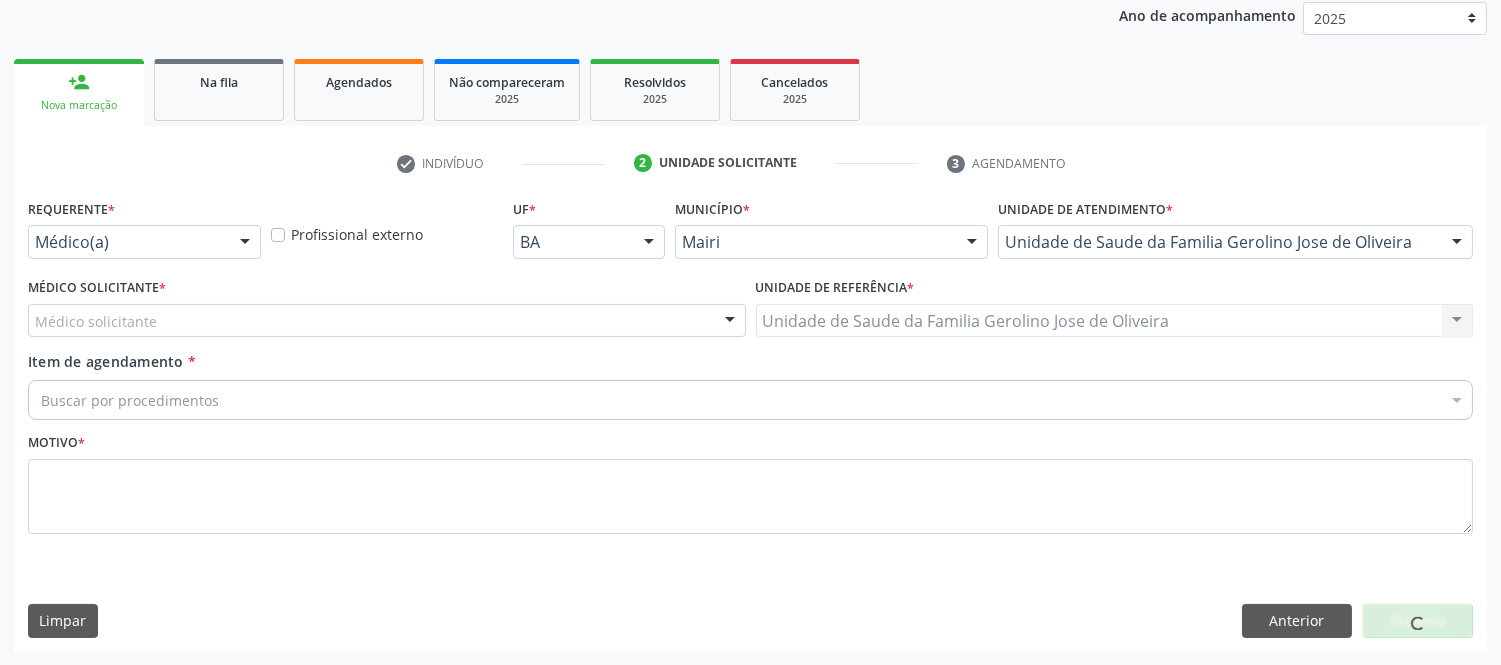 click on "Médico solicitante" at bounding box center [387, 321] 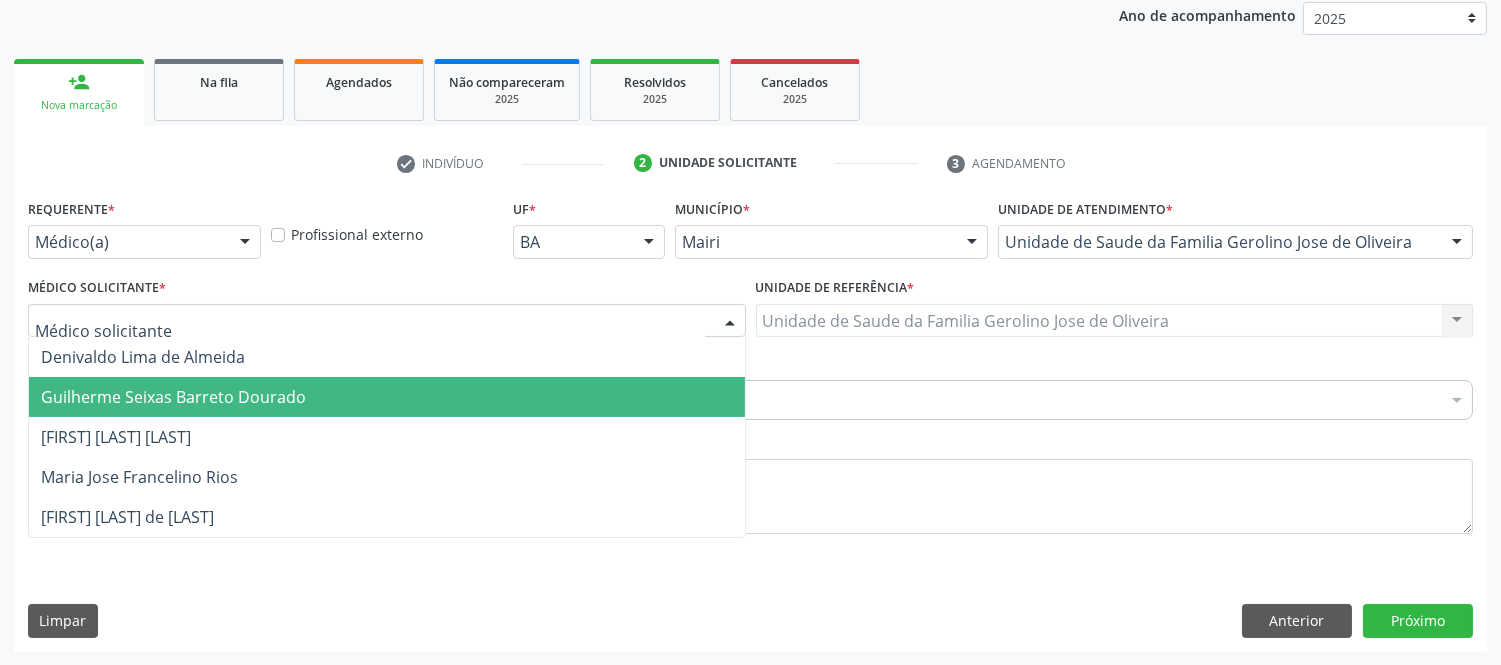 click on "Guilherme Seixas Barreto Dourado" at bounding box center (387, 397) 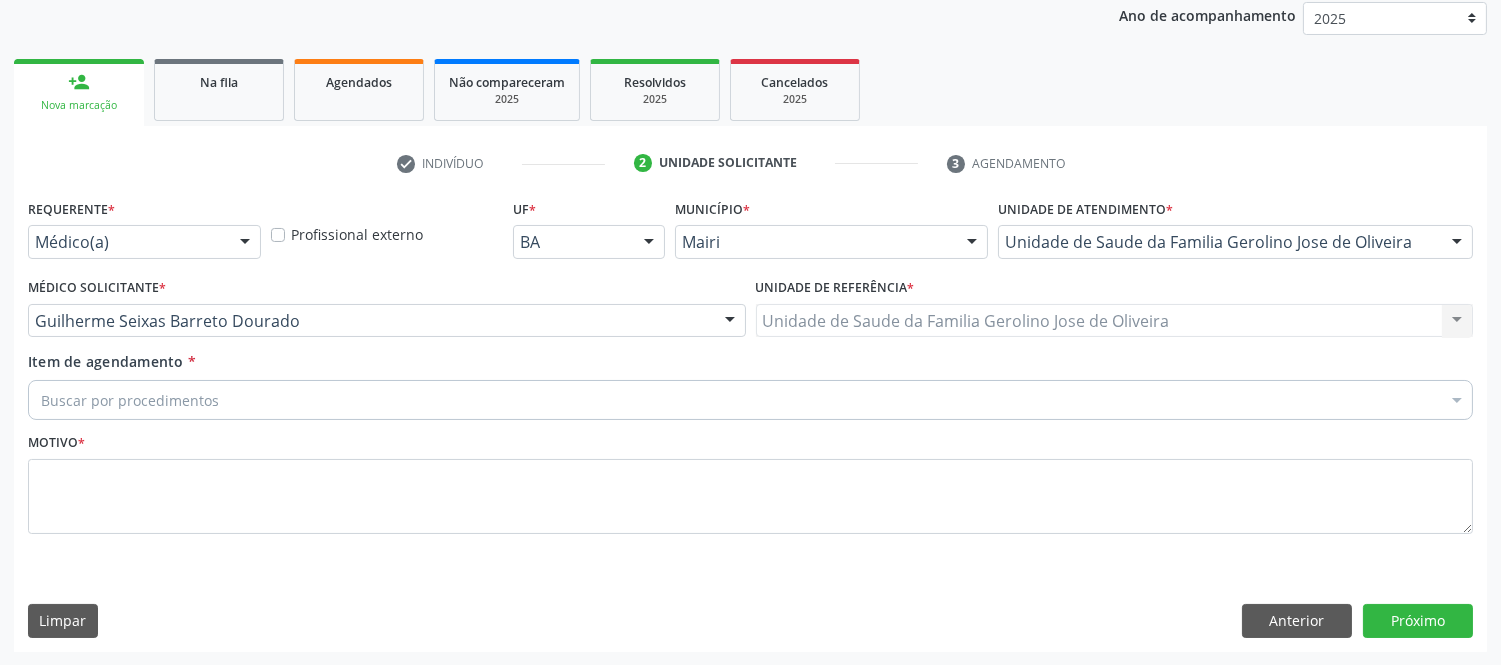 click on "Buscar por procedimentos" at bounding box center (750, 400) 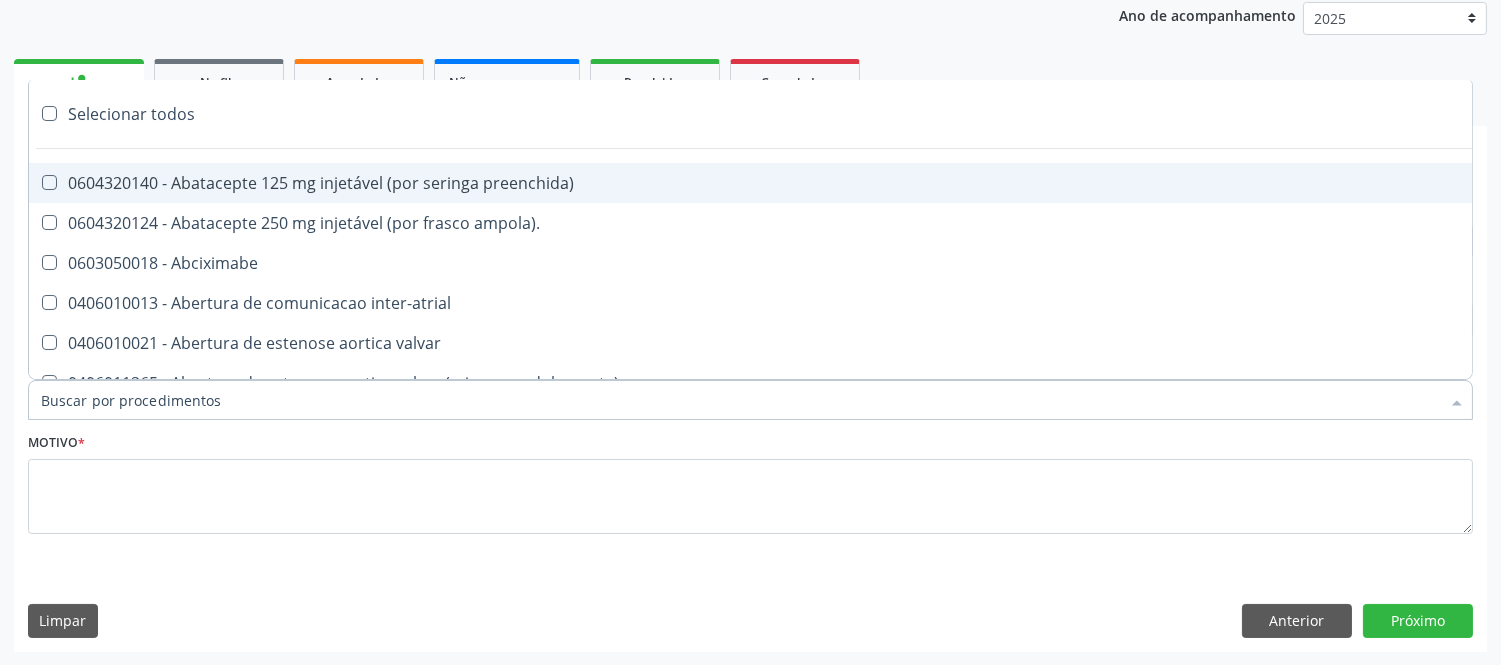 type on "#" 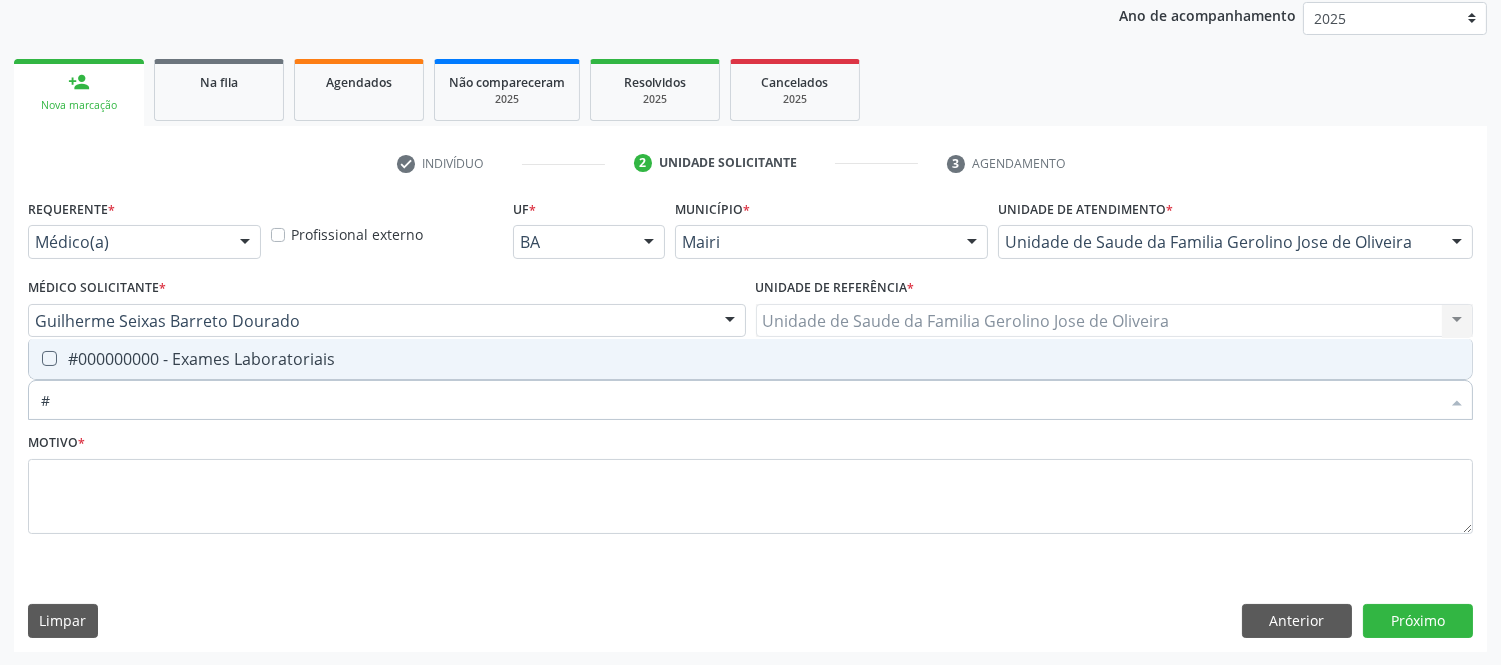 click on "#000000000 - Exames Laboratoriais" at bounding box center [750, 359] 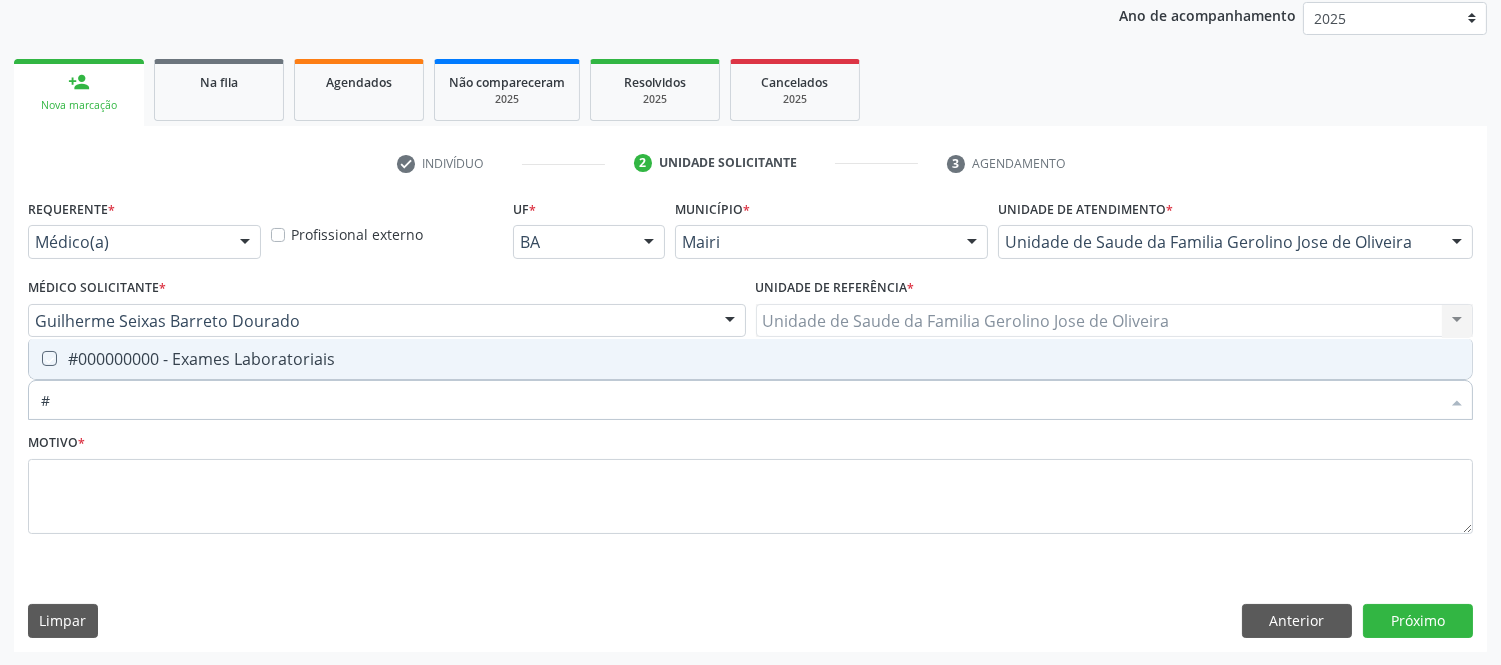 checkbox on "true" 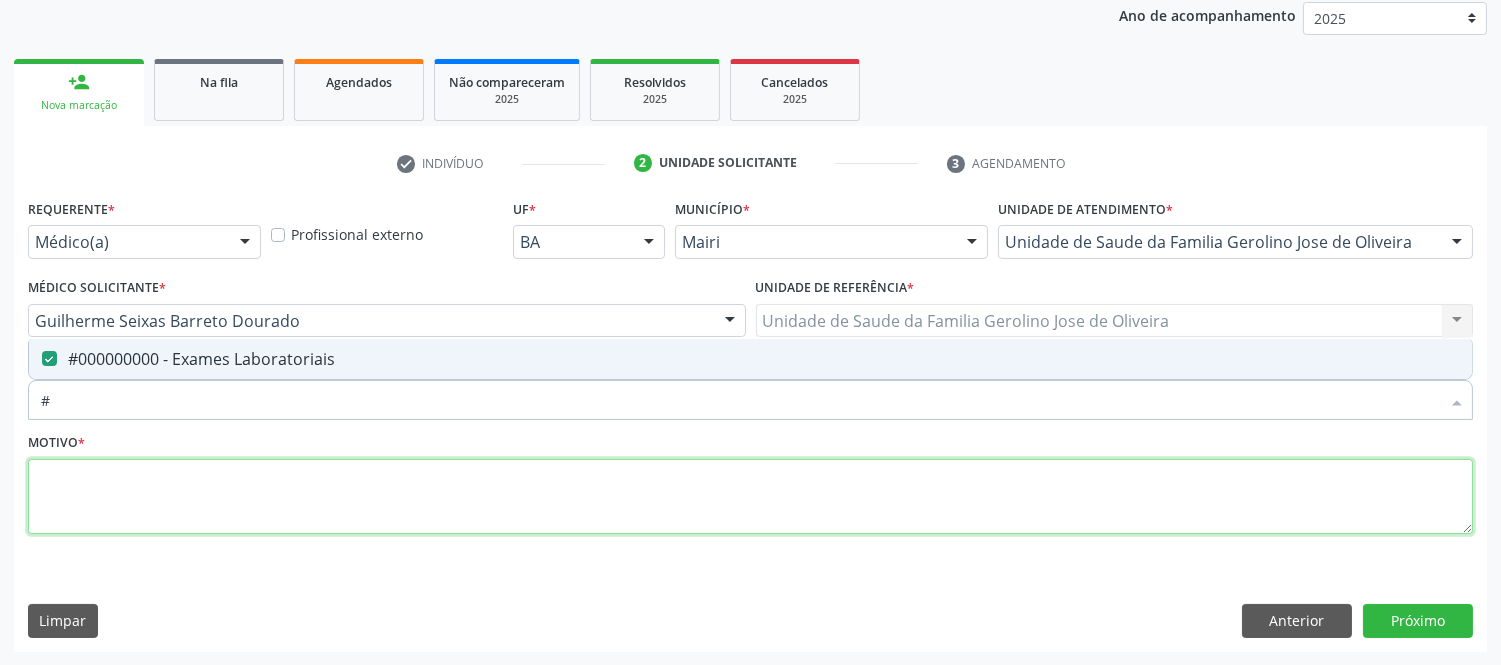 click at bounding box center [750, 497] 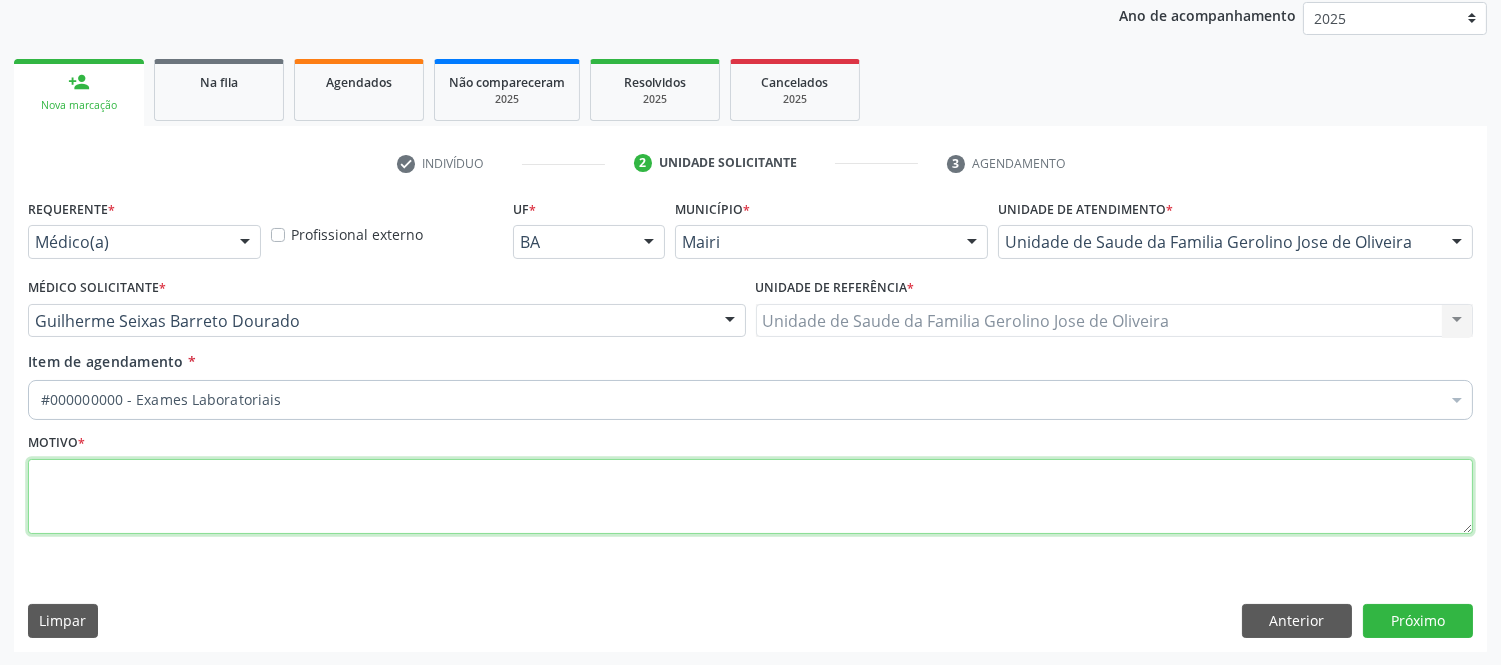 click at bounding box center [750, 497] 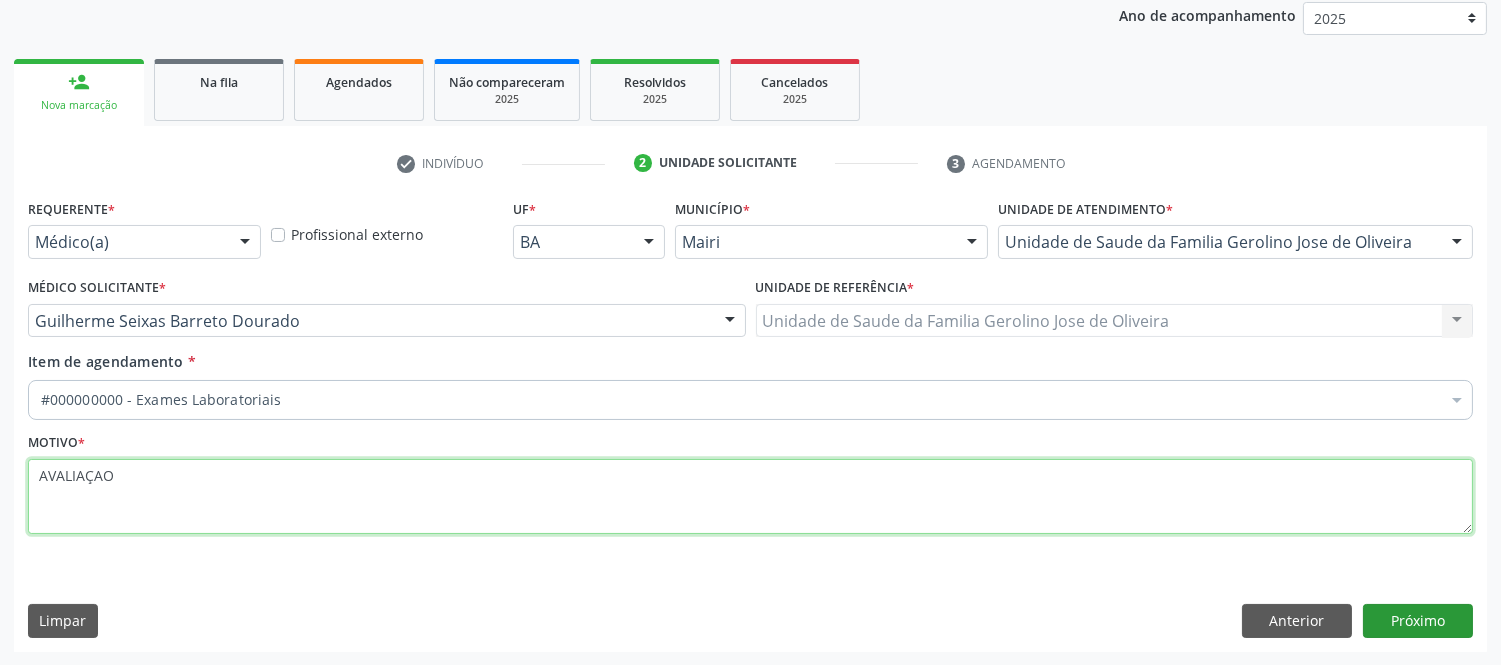type on "AVALIAÇAO" 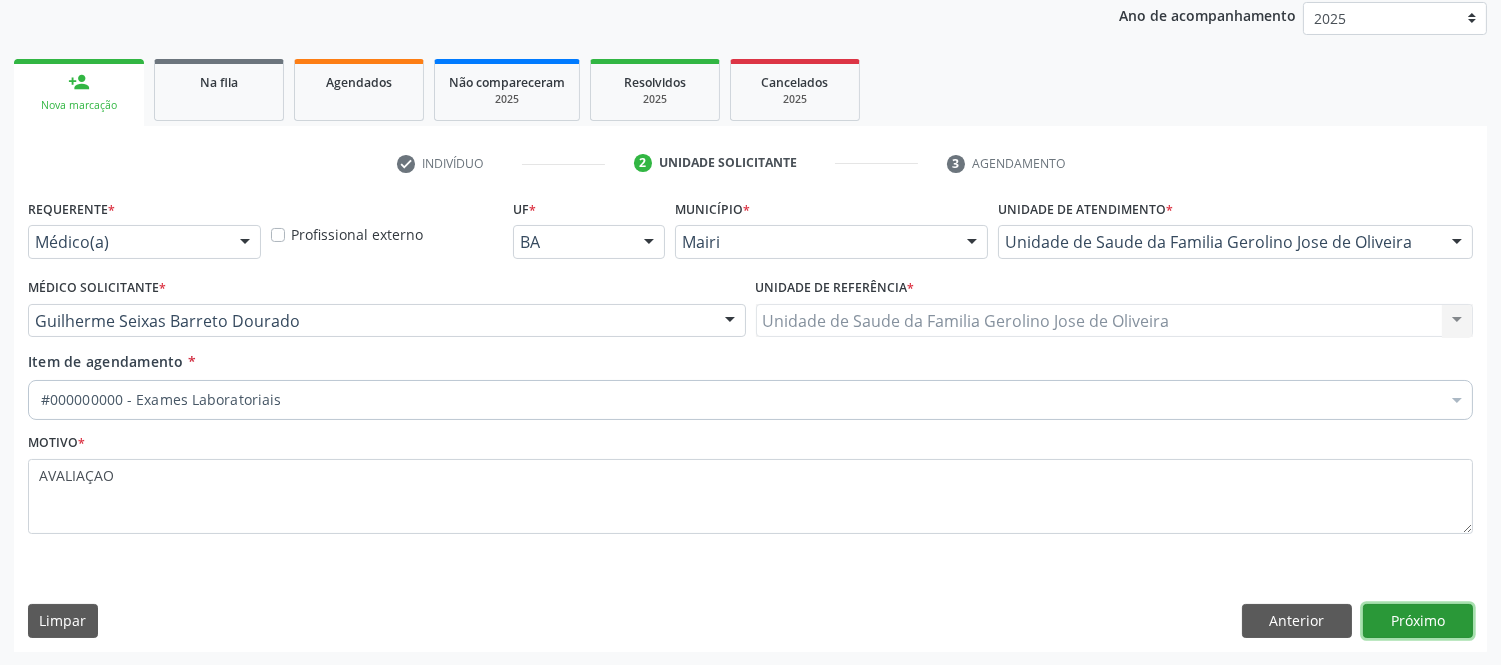 click on "Próximo" at bounding box center [1418, 621] 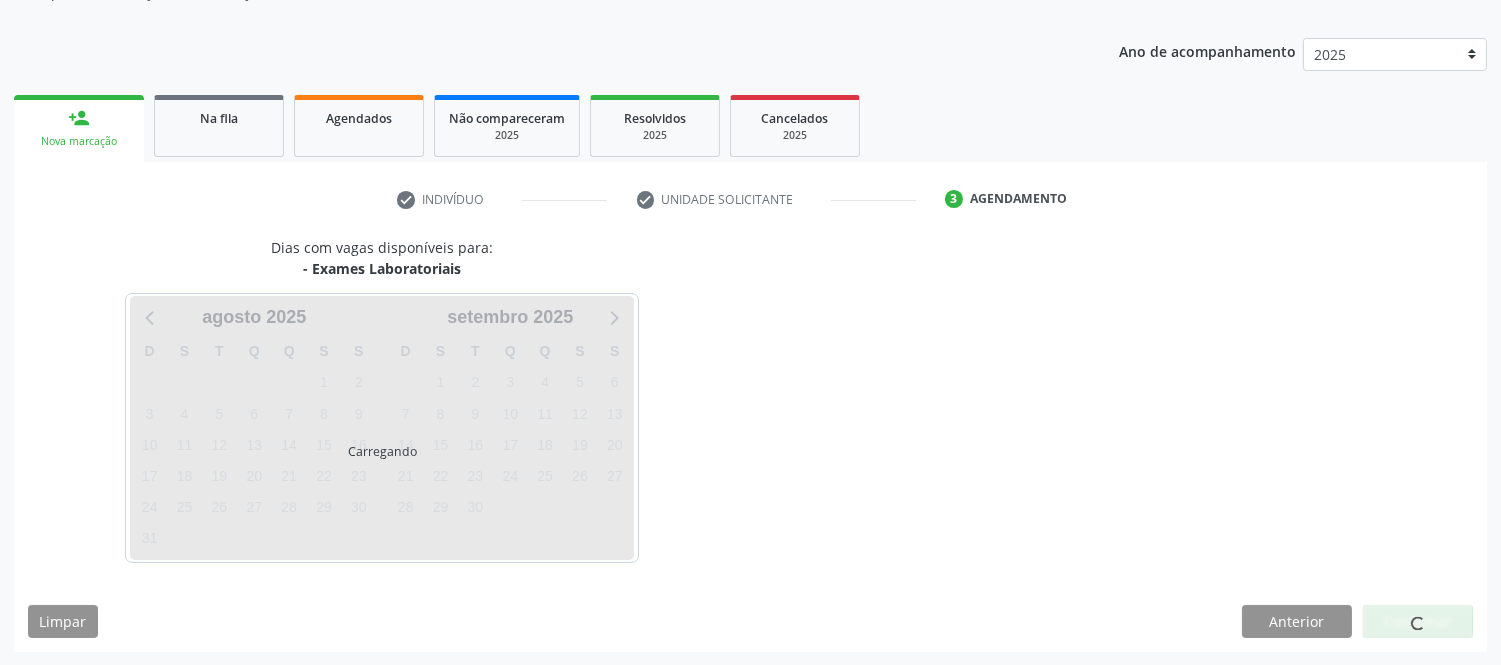 scroll, scrollTop: 240, scrollLeft: 0, axis: vertical 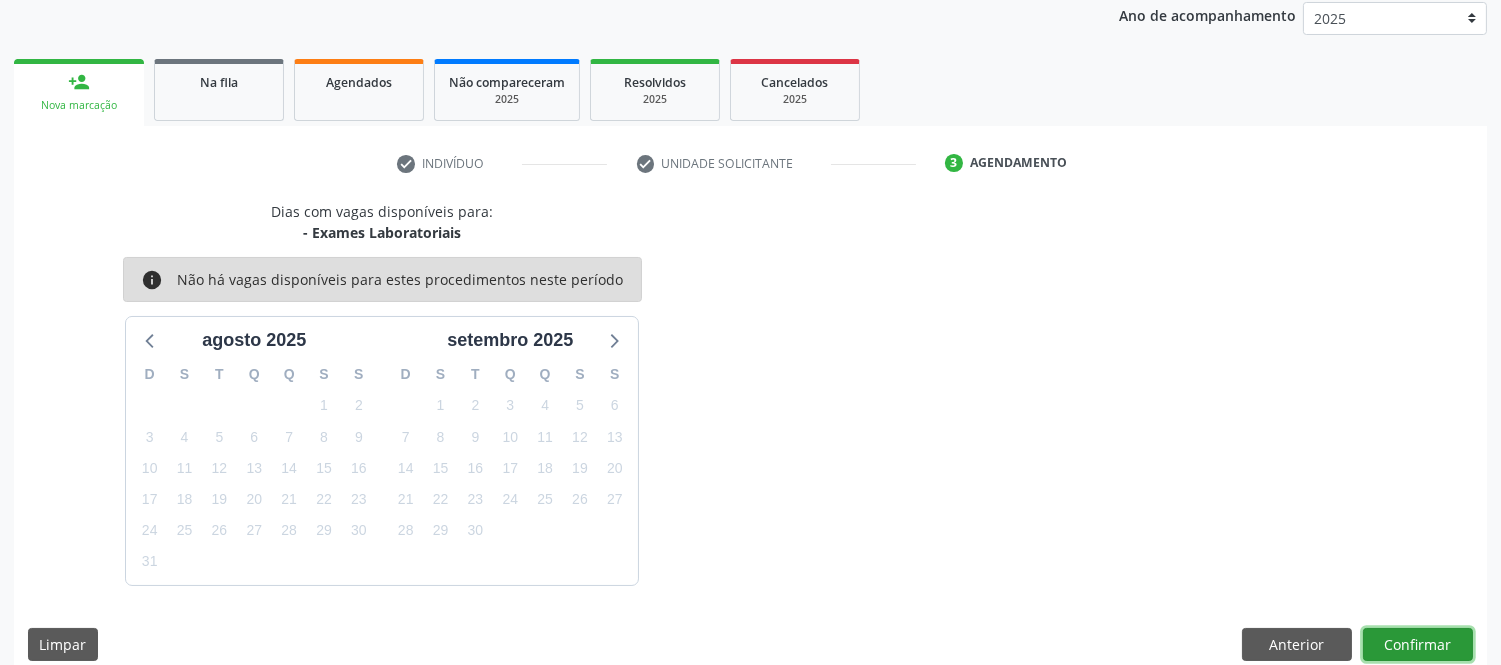 click on "Confirmar" at bounding box center [1418, 645] 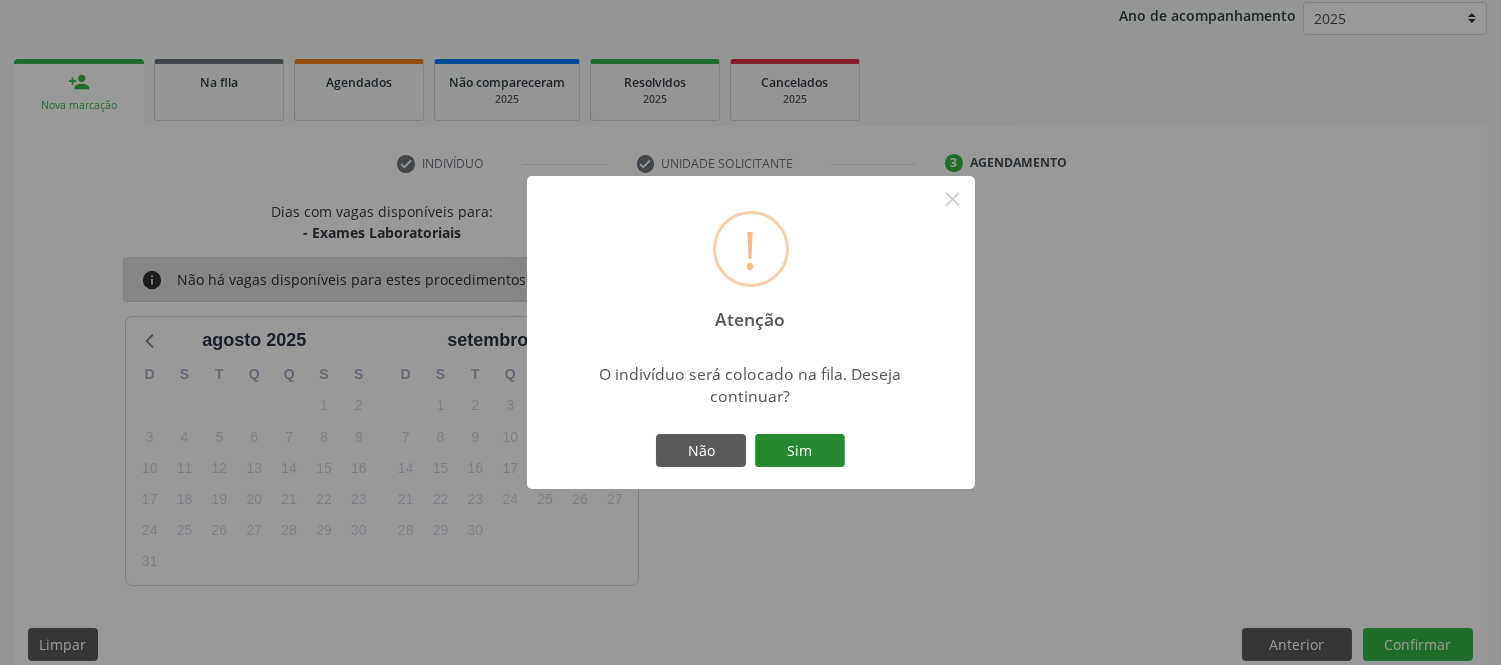 click on "Sim" at bounding box center (800, 451) 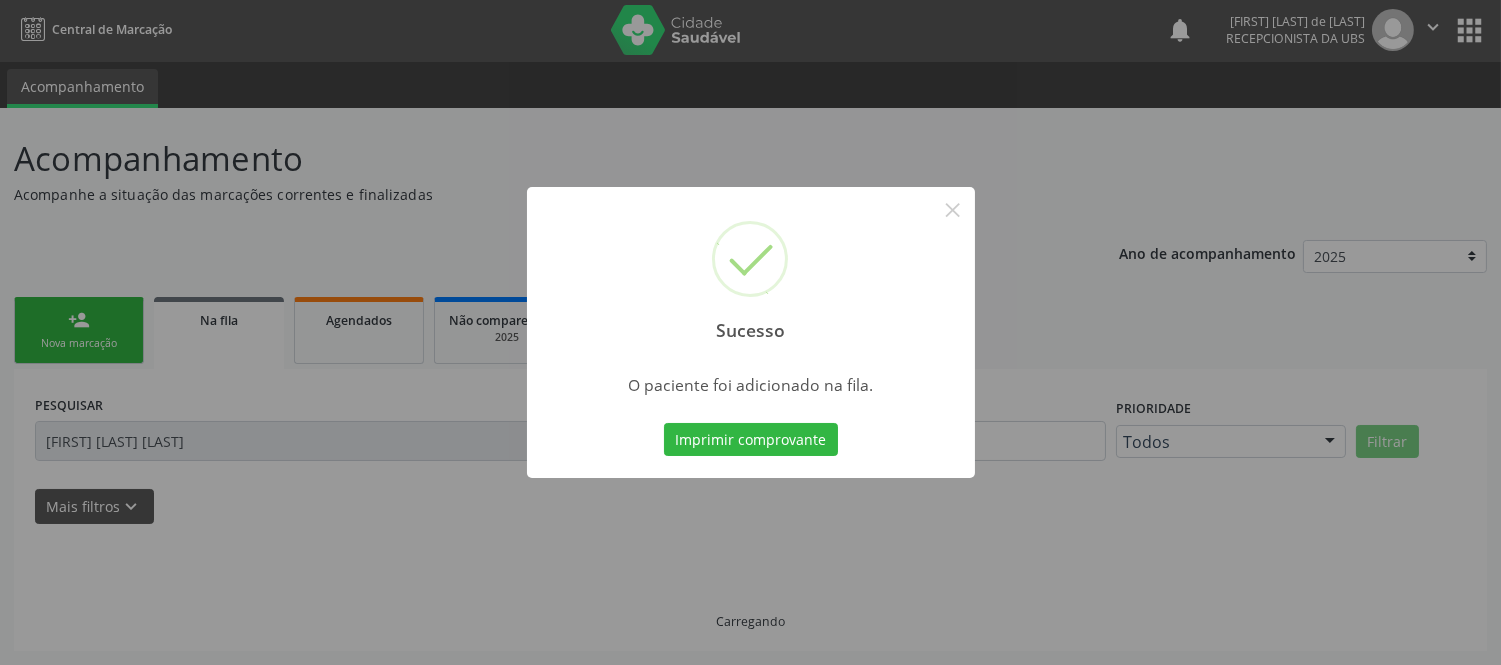 scroll, scrollTop: 1, scrollLeft: 0, axis: vertical 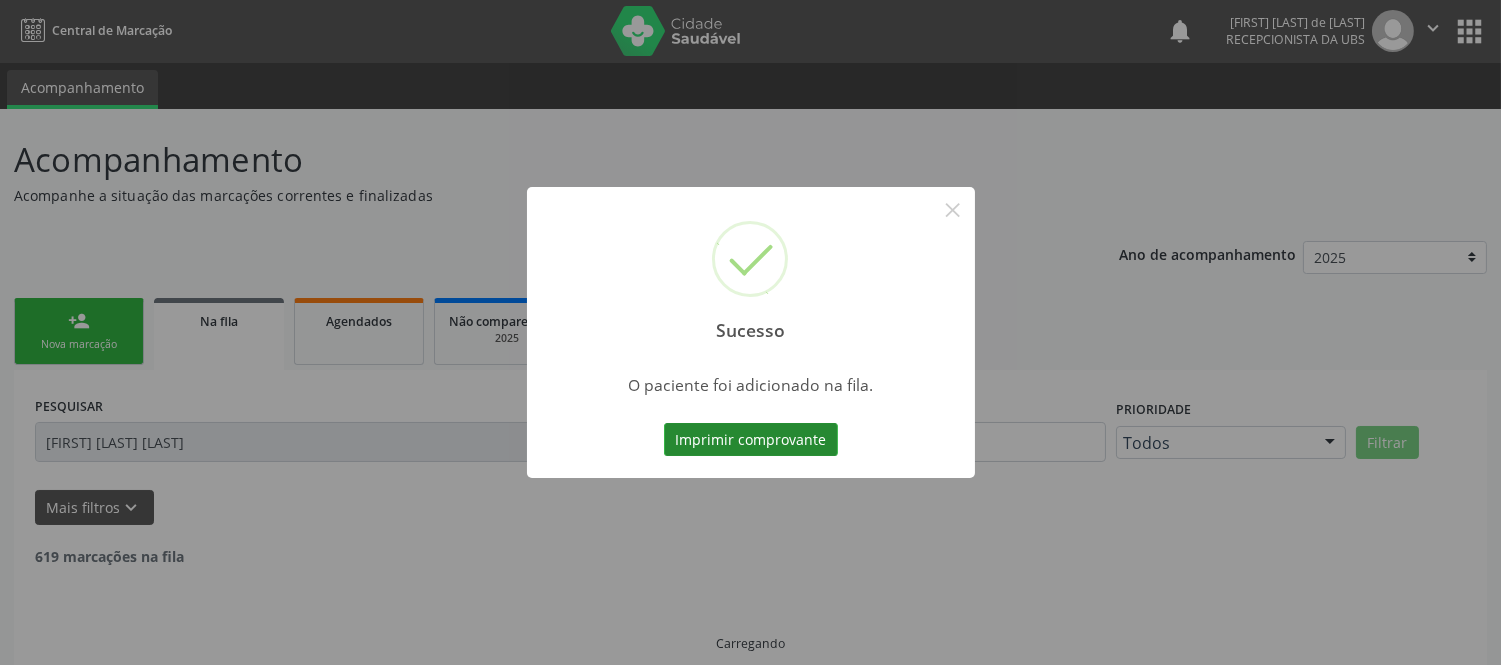 click on "Imprimir comprovante" at bounding box center (751, 440) 